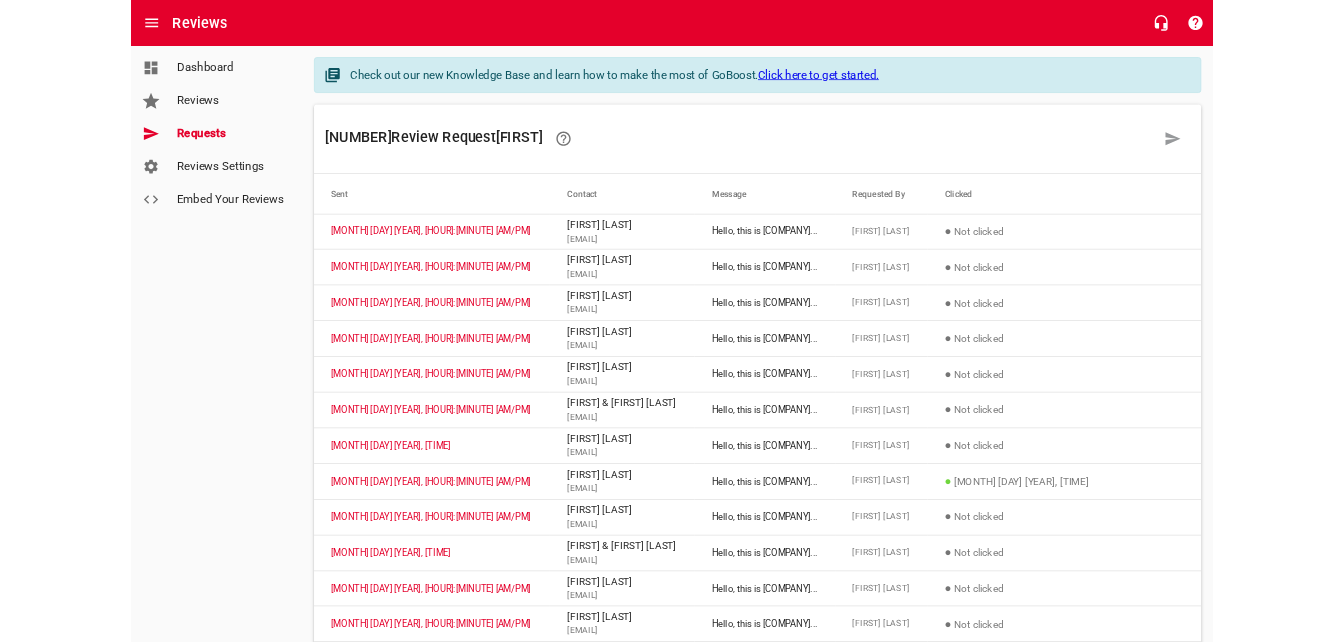 scroll, scrollTop: 0, scrollLeft: 0, axis: both 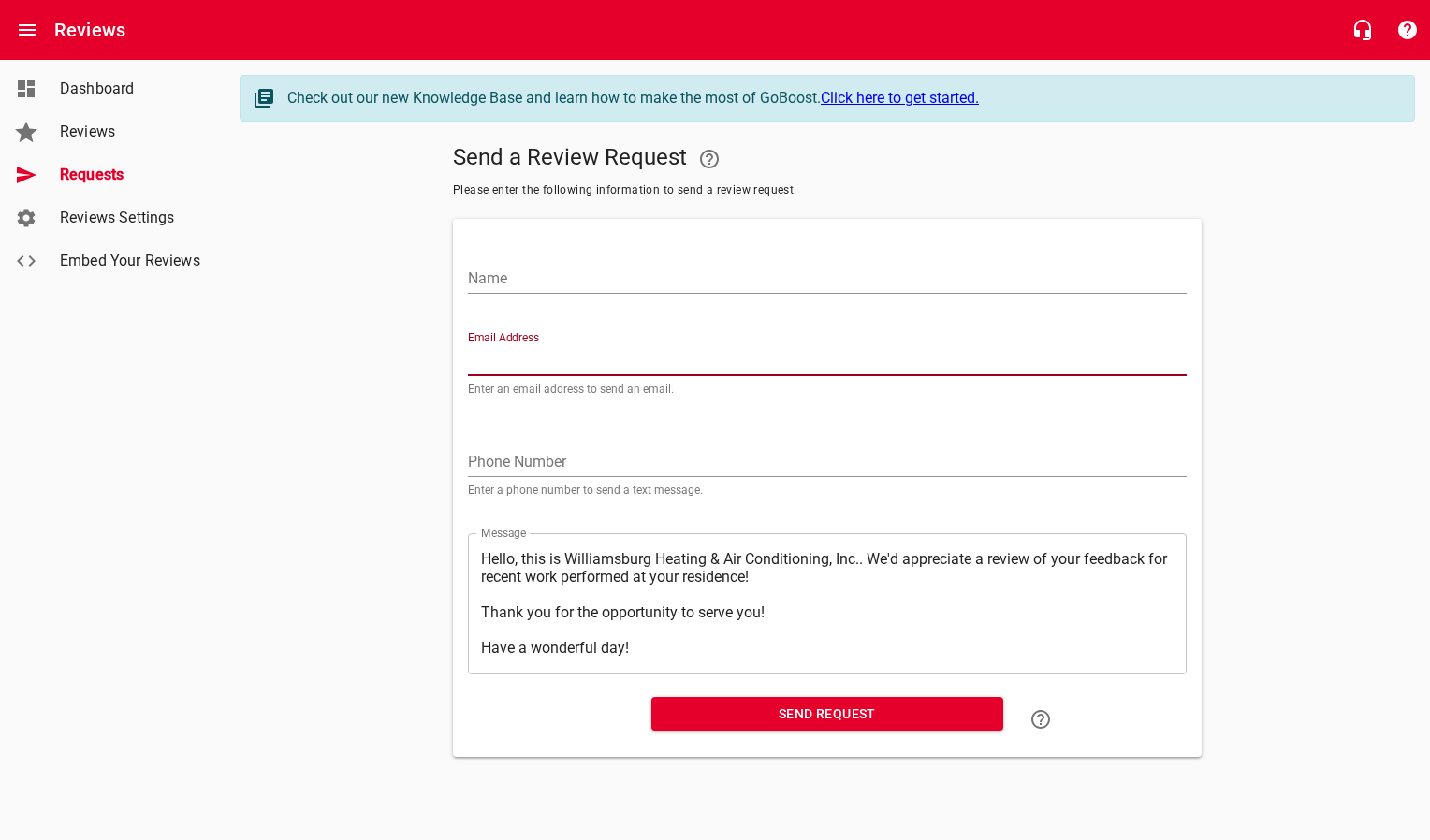 click on "Email Address" at bounding box center (827, 361) 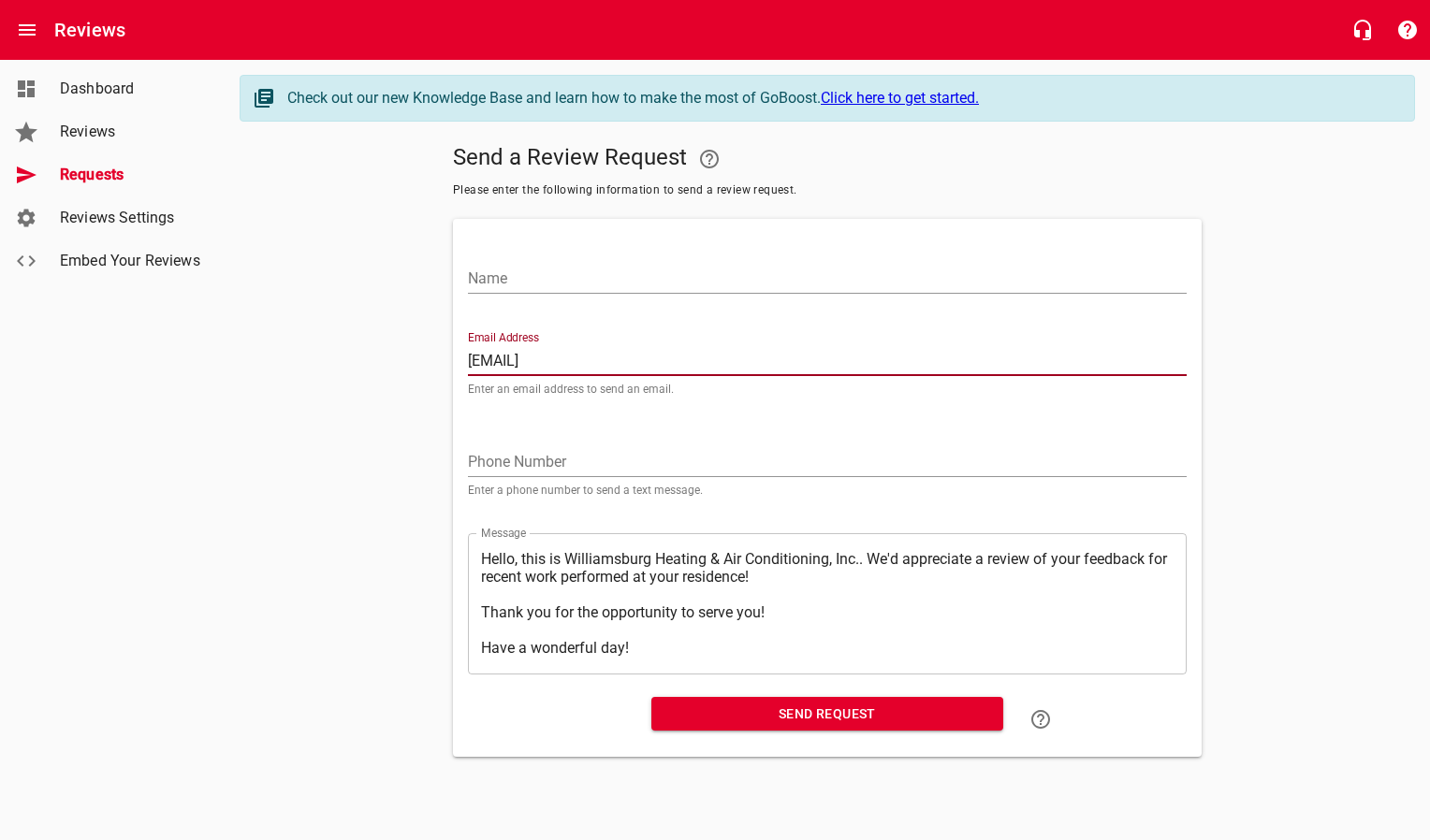 type on "[EMAIL]" 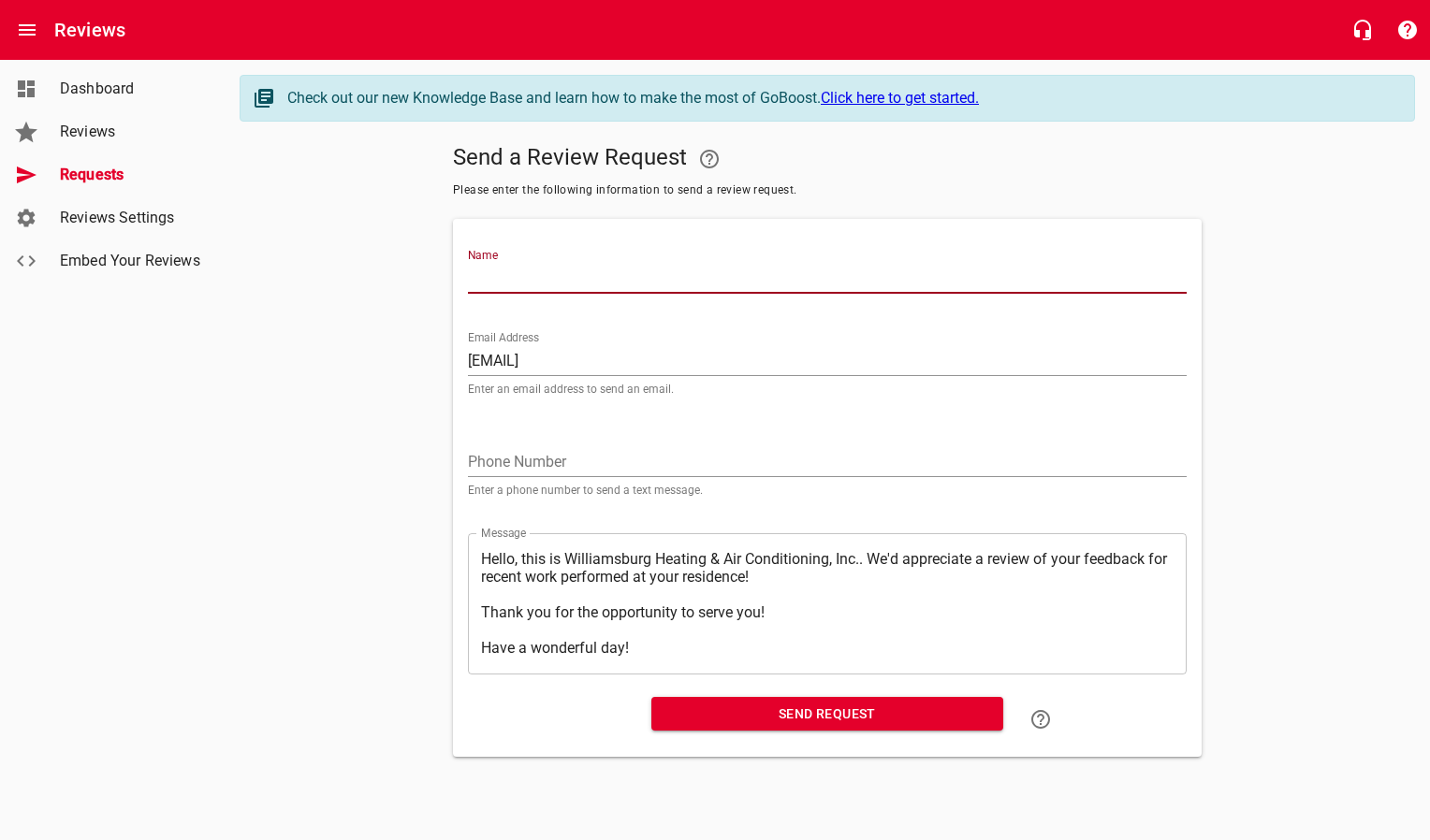 click on "Name" at bounding box center [827, 279] 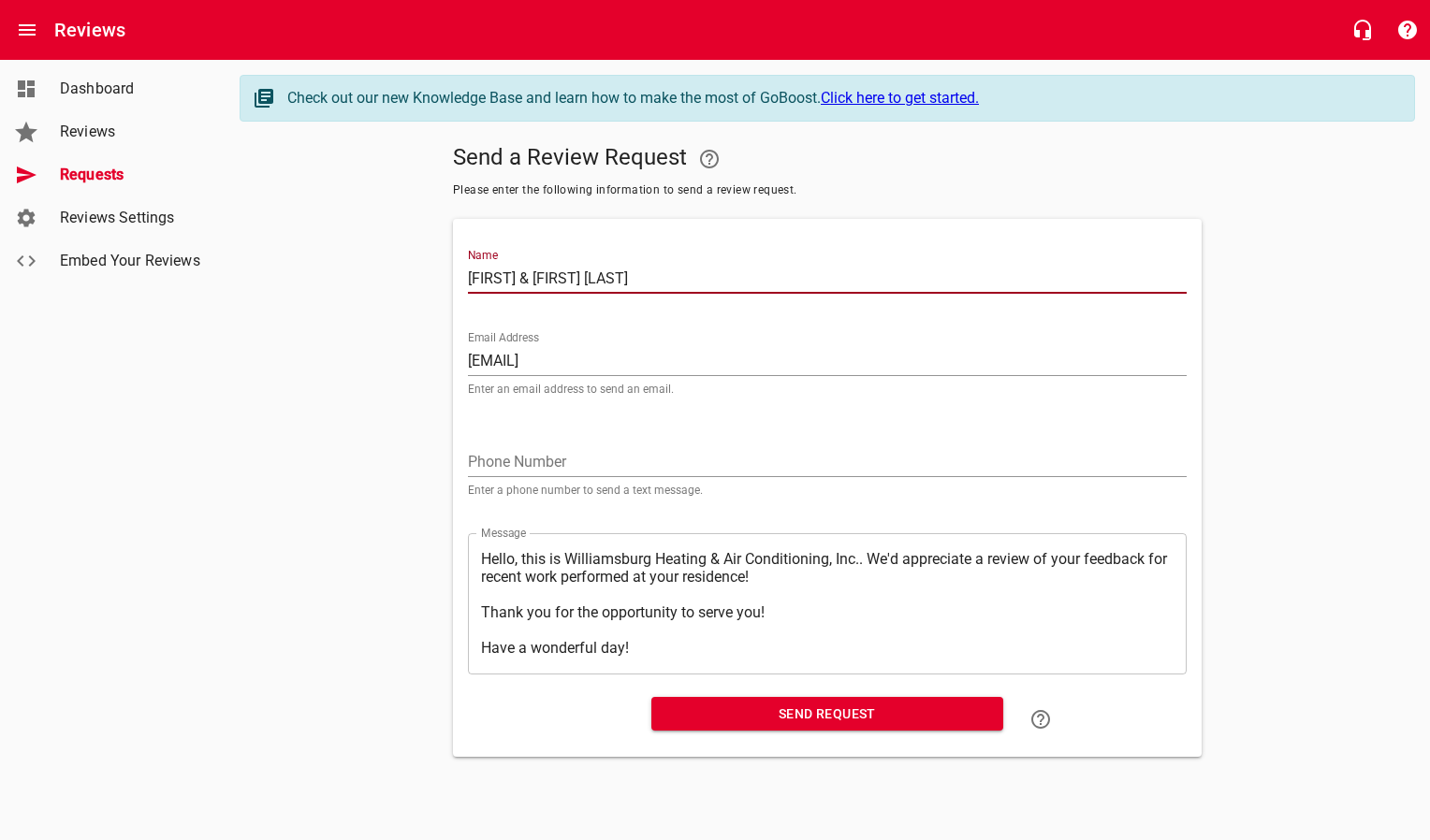 type on "[FIRST] & [FIRST] [LAST]" 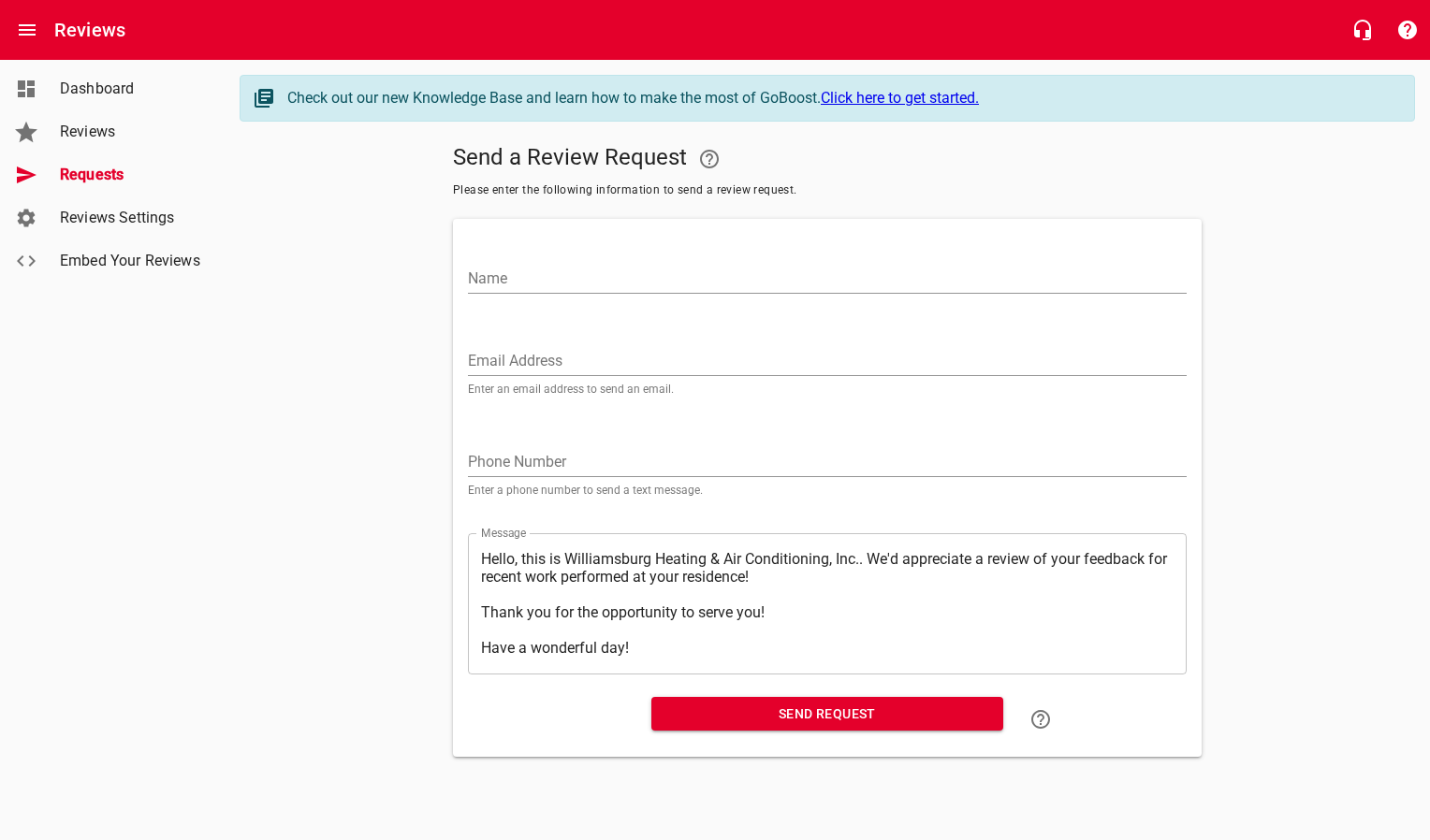 click on "Email Address" at bounding box center (827, 361) 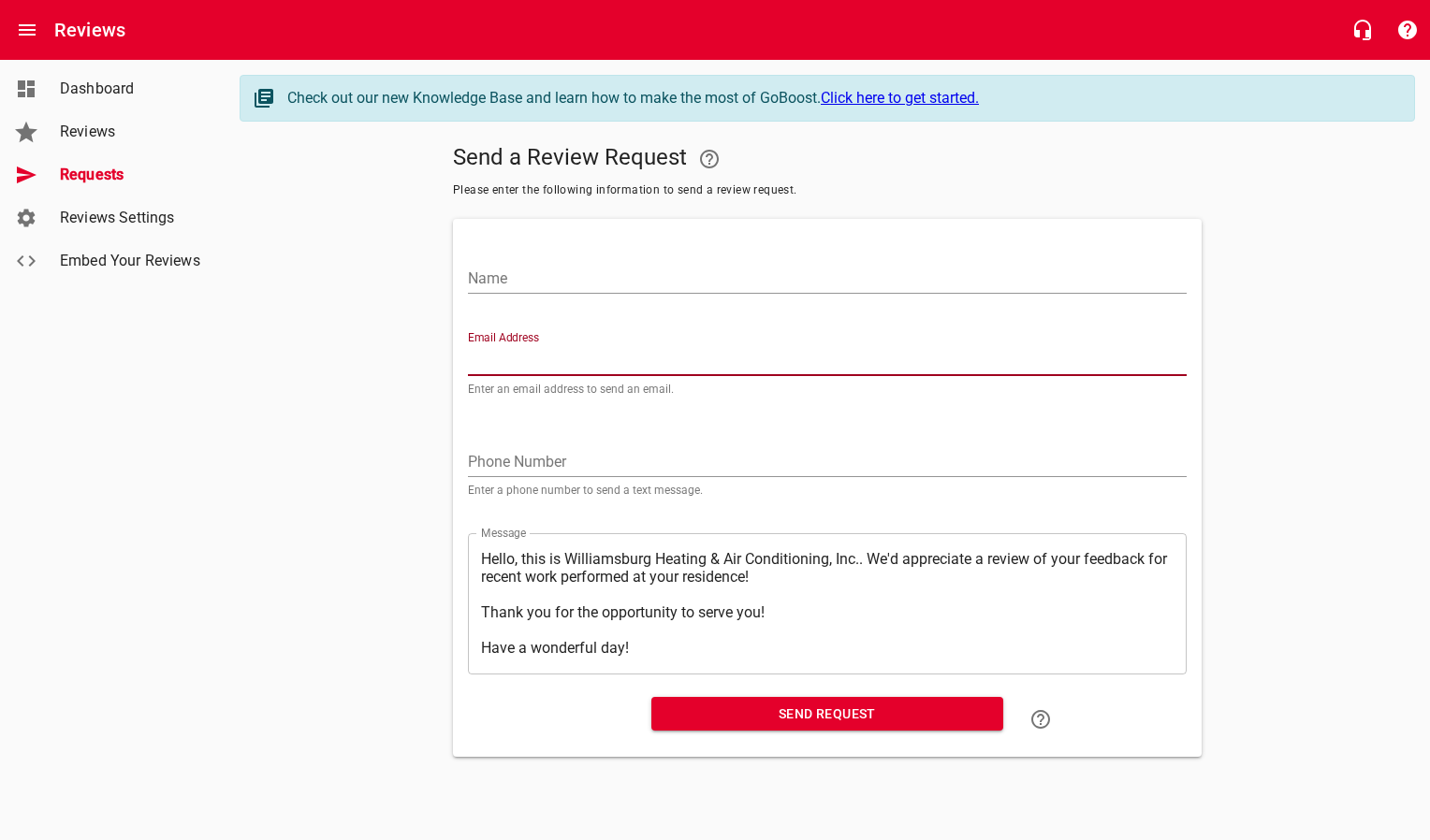 paste on "[EMAIL]" 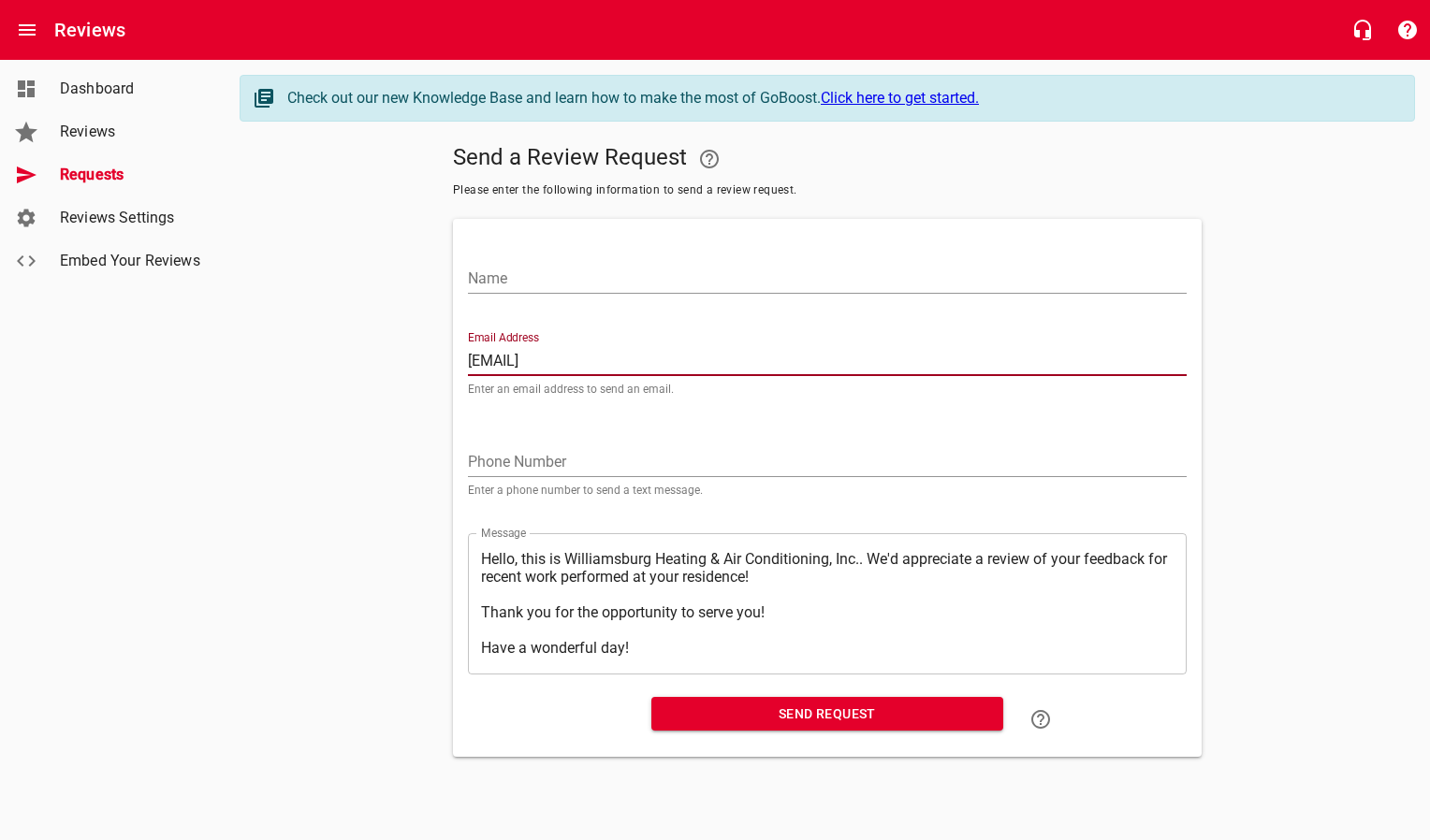 type on "[EMAIL]" 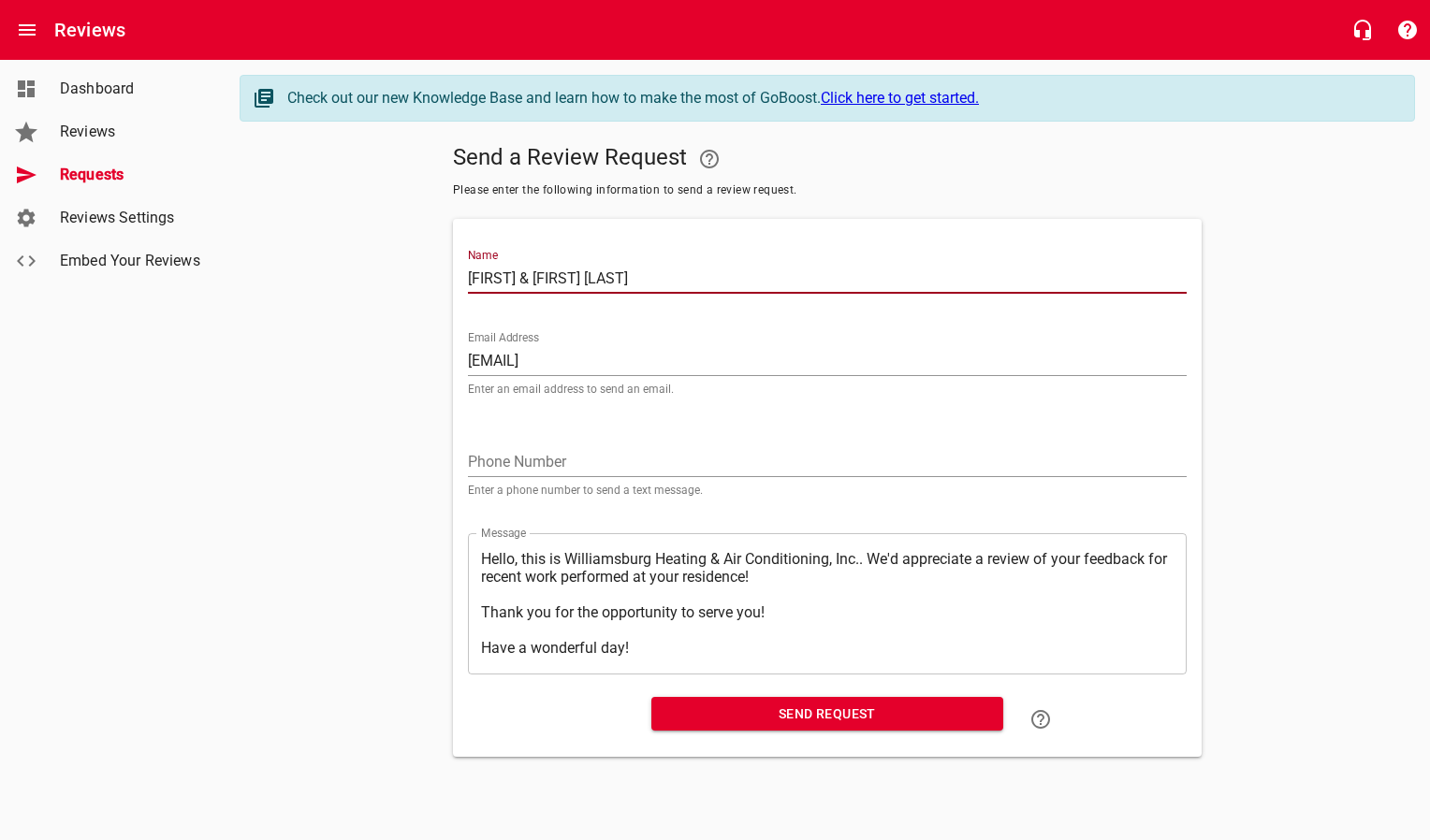 type on "[FIRST] & [FIRST] [LAST]" 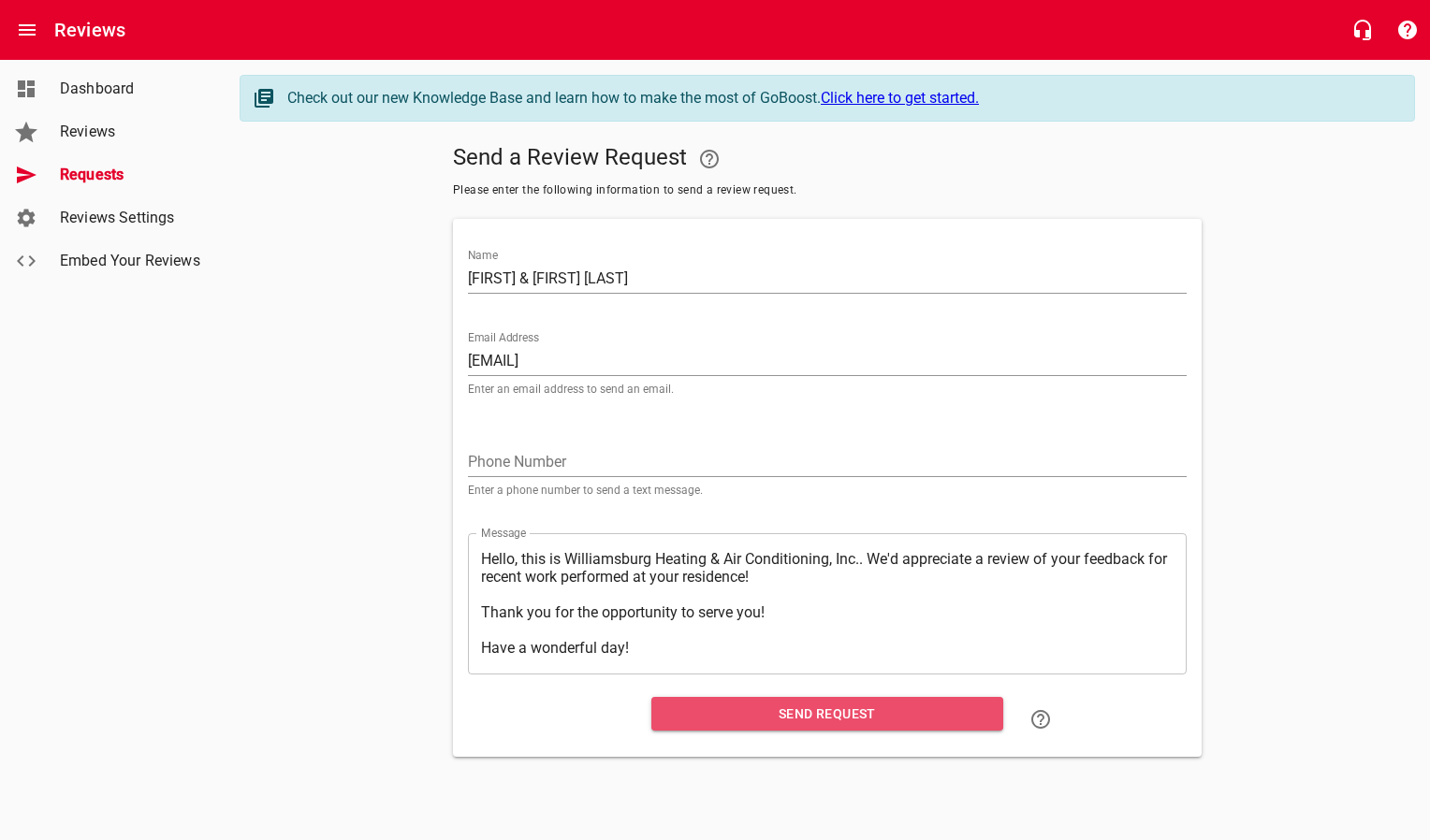 click on "Send Request" at bounding box center [827, 714] 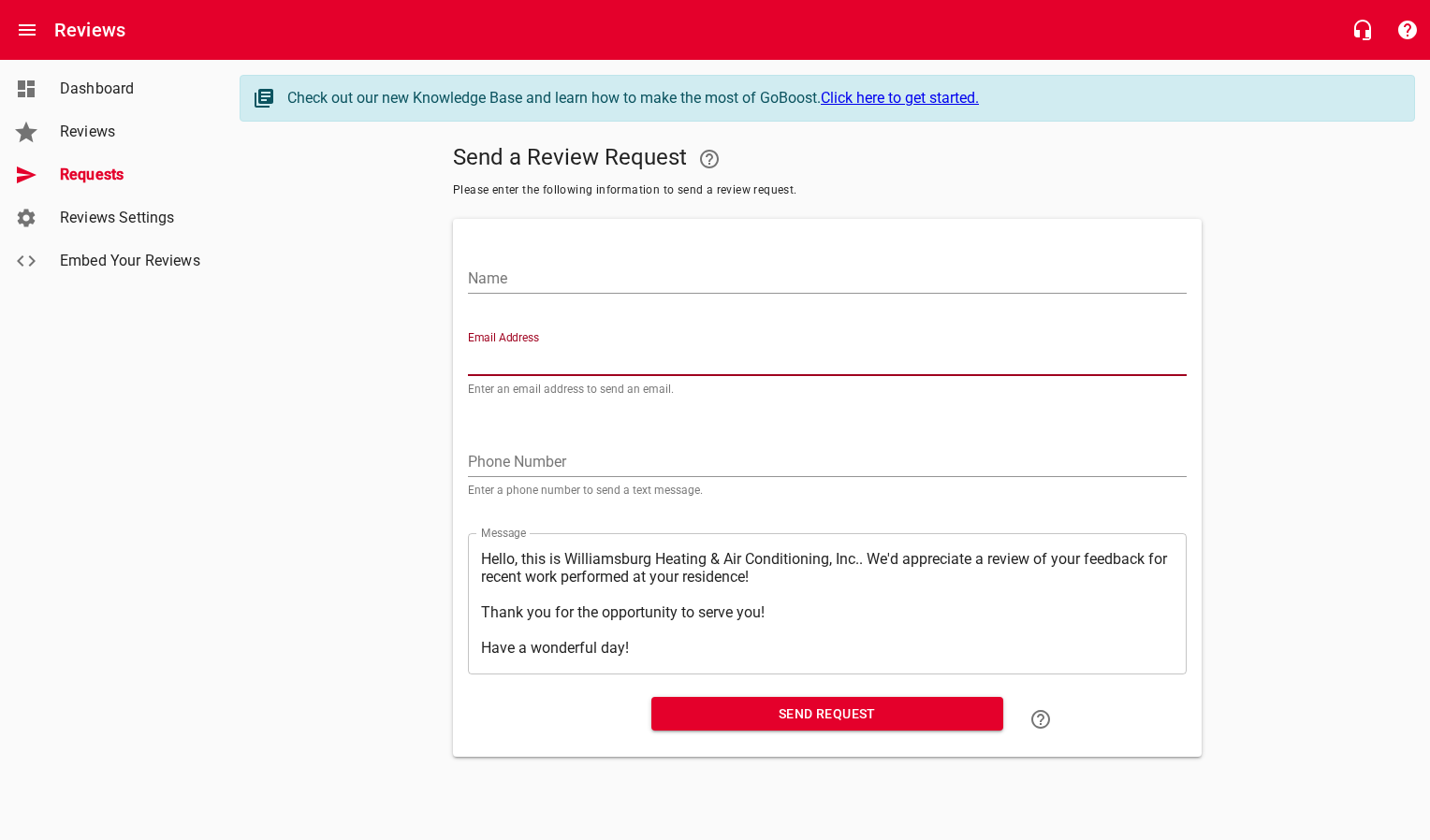 click on "Email Address" at bounding box center [827, 361] 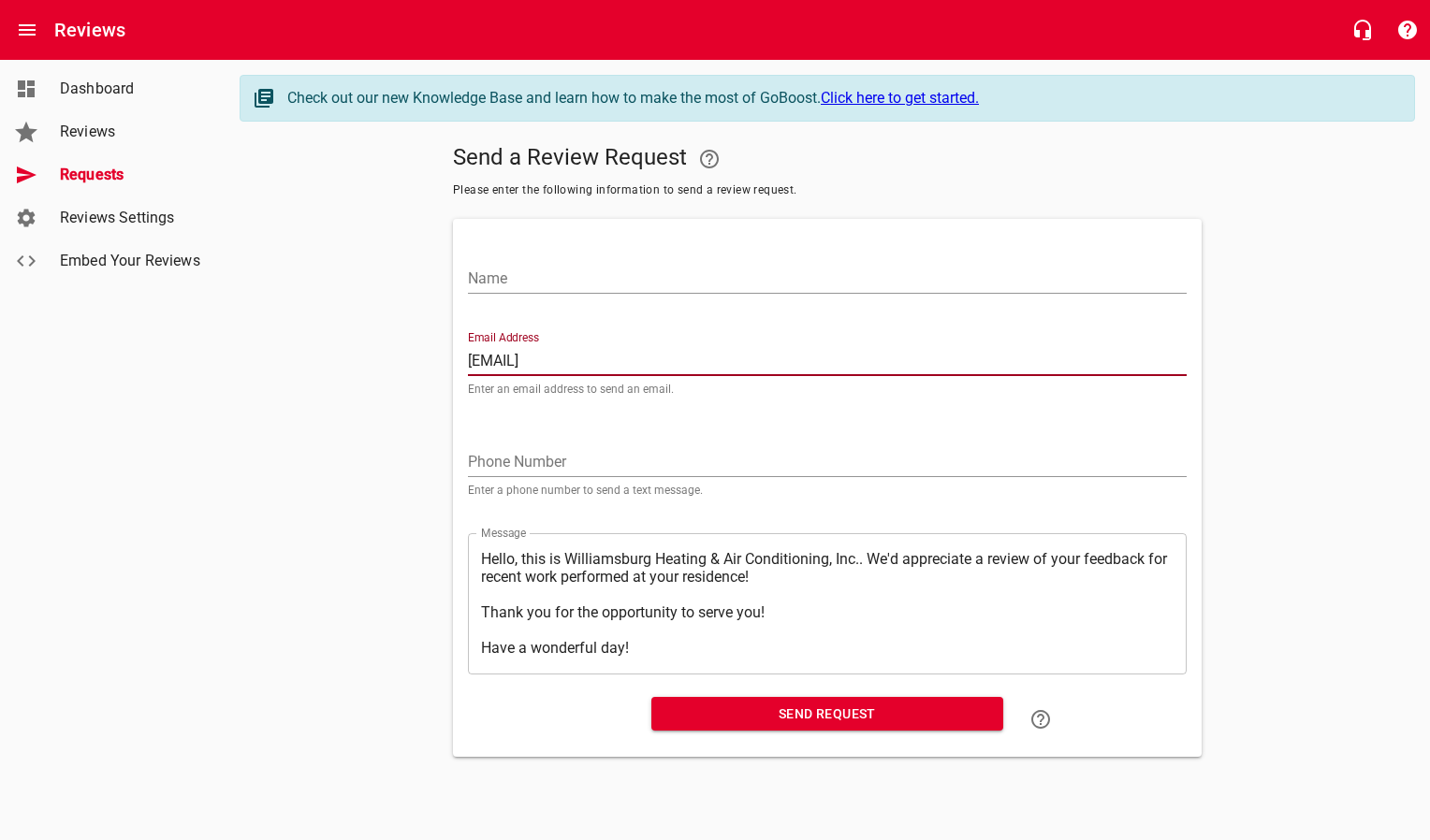 type on "[EMAIL]" 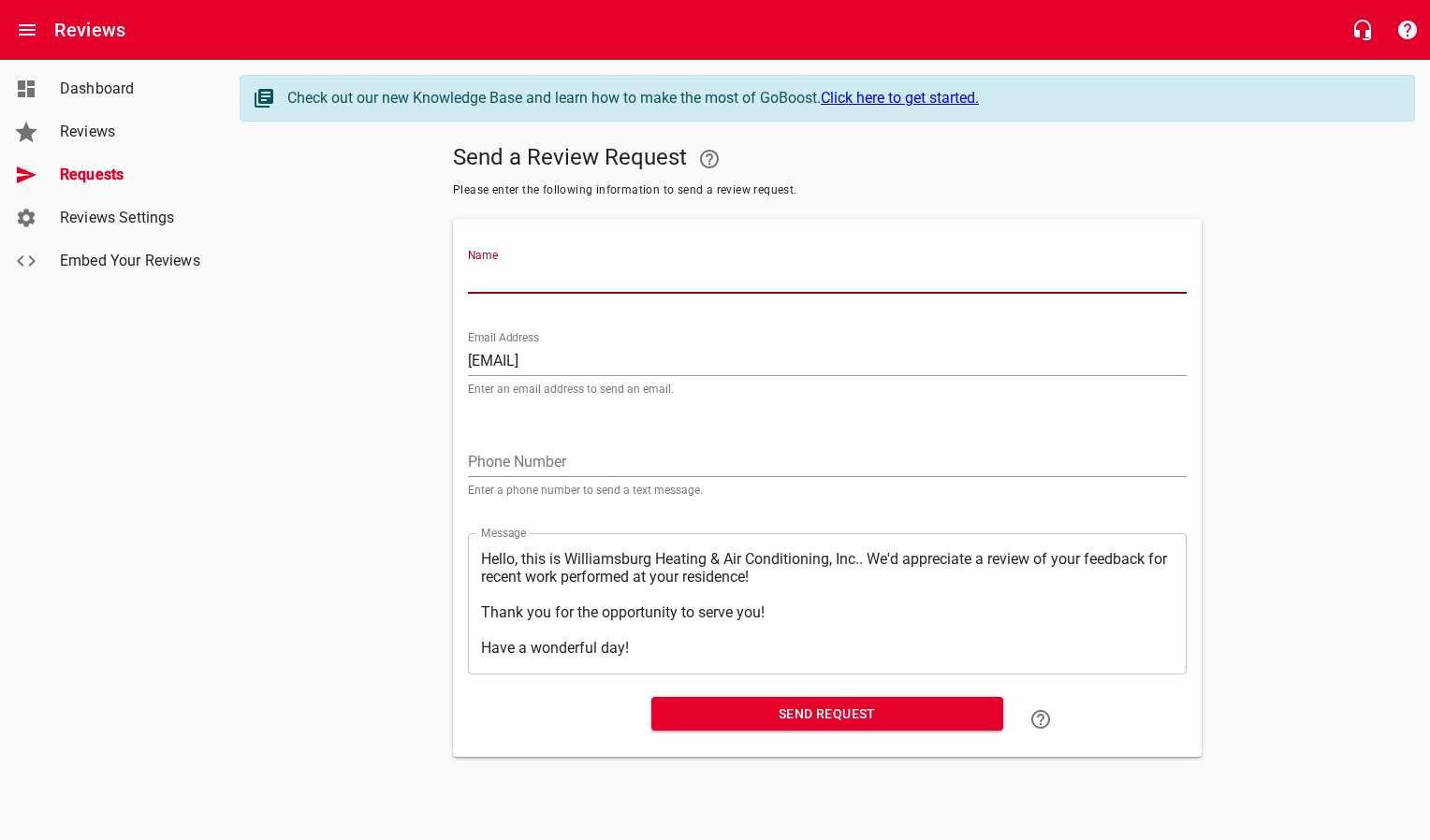 click on "Name" at bounding box center (827, 279) 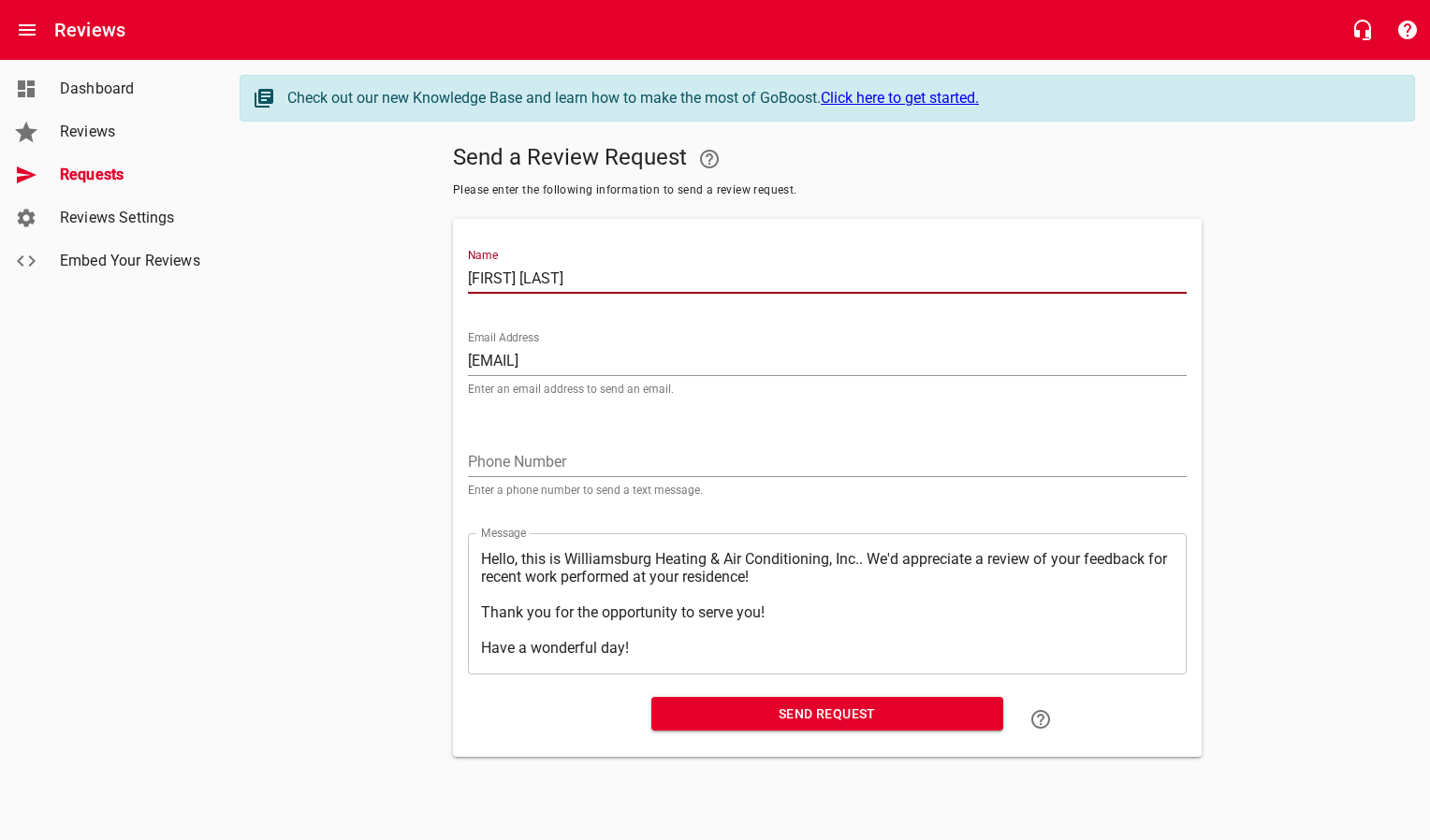 type on "[FIRST] [LAST]" 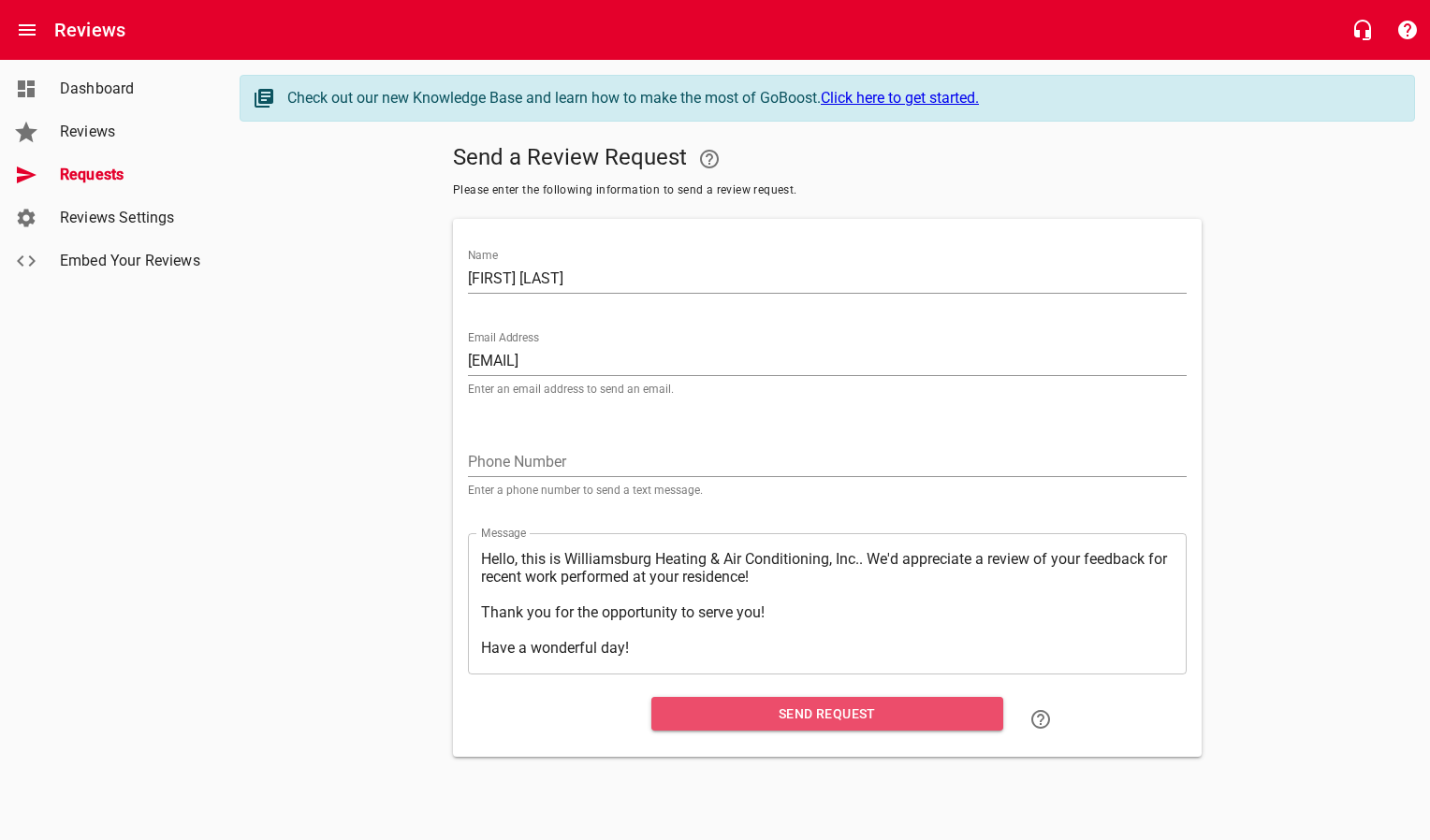 click on "Send Request" at bounding box center [827, 714] 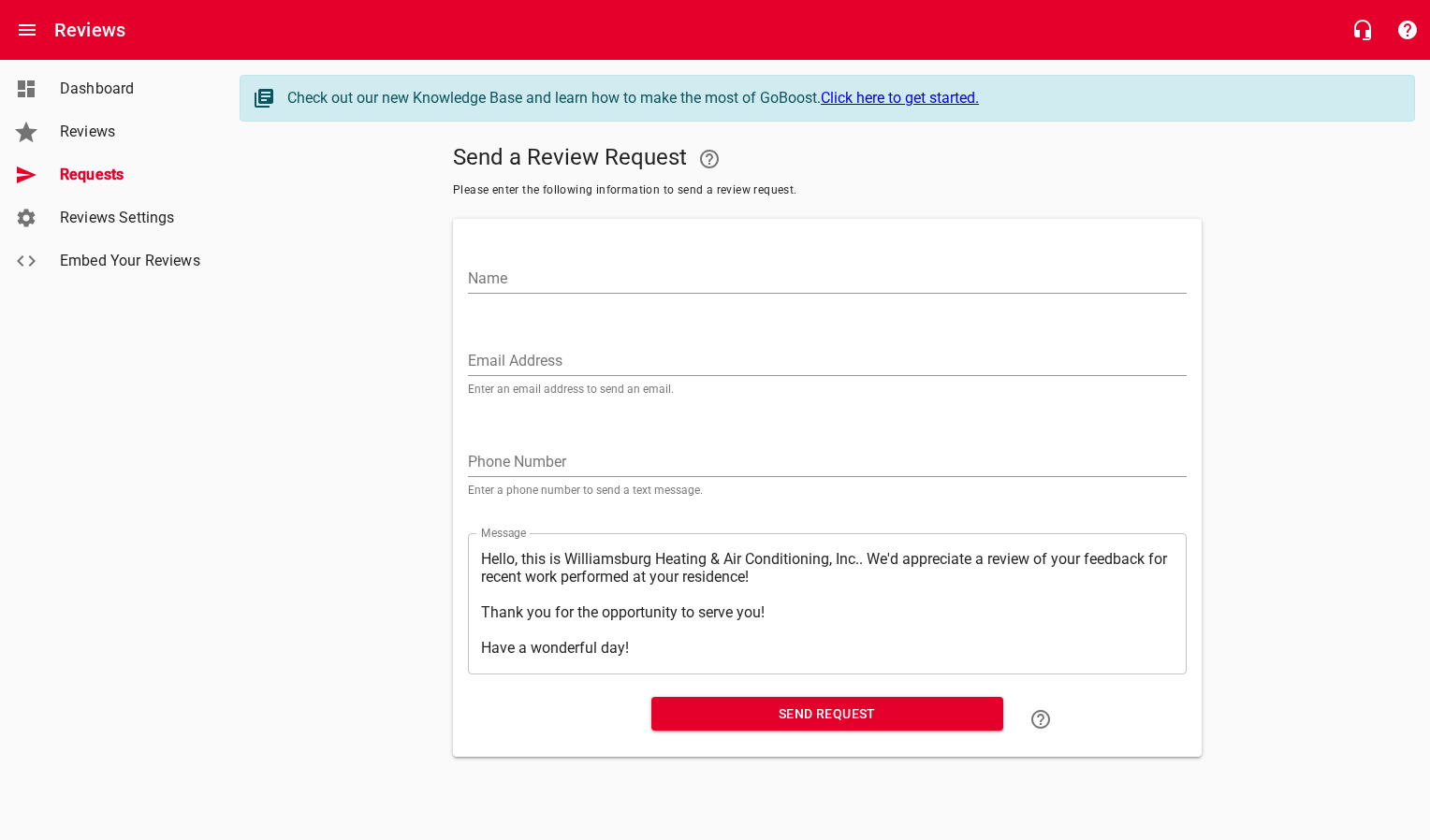 click on "Email Address Enter an email address to send an email." at bounding box center (827, 359) 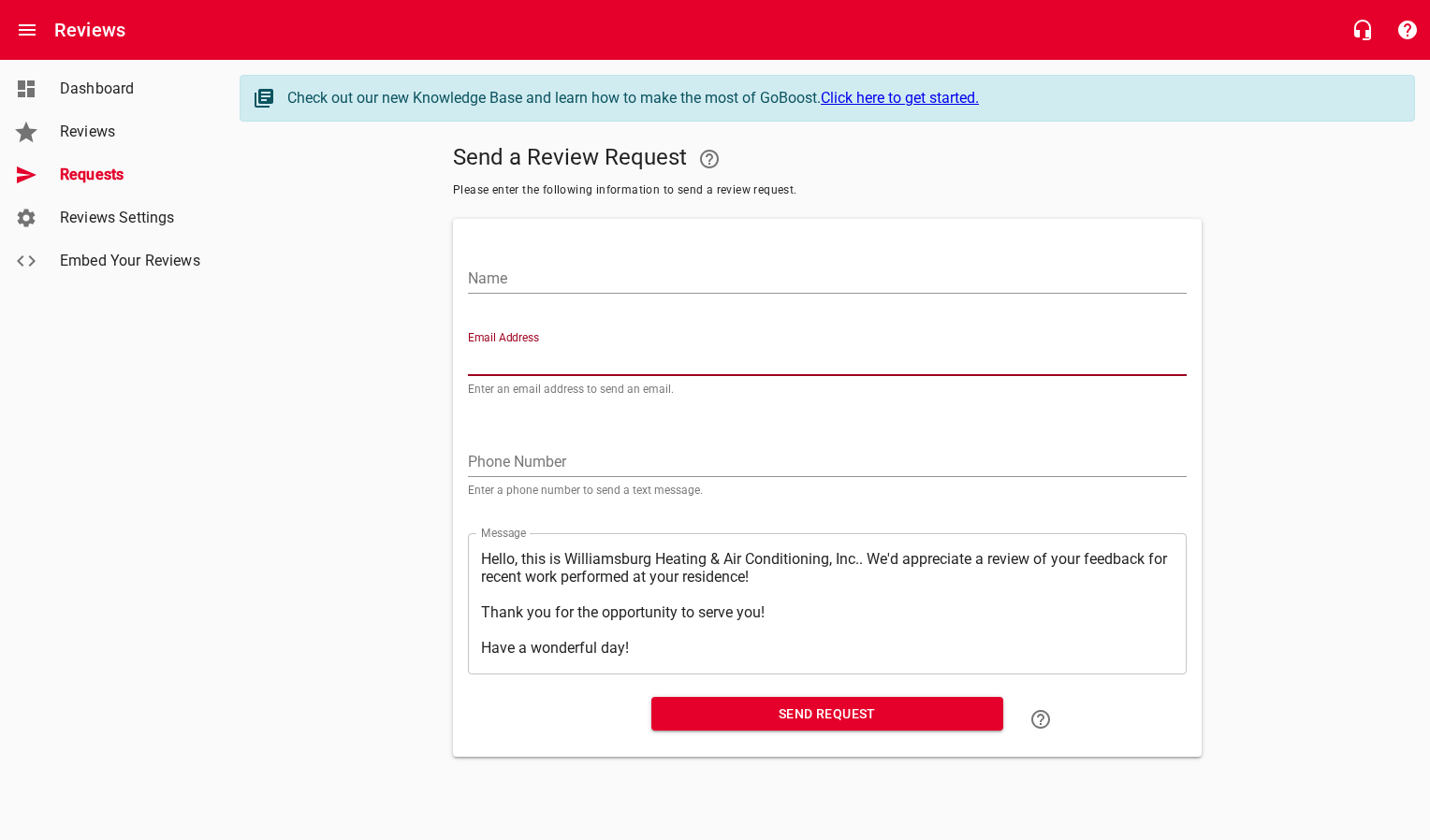 click on "Email Address" at bounding box center (827, 361) 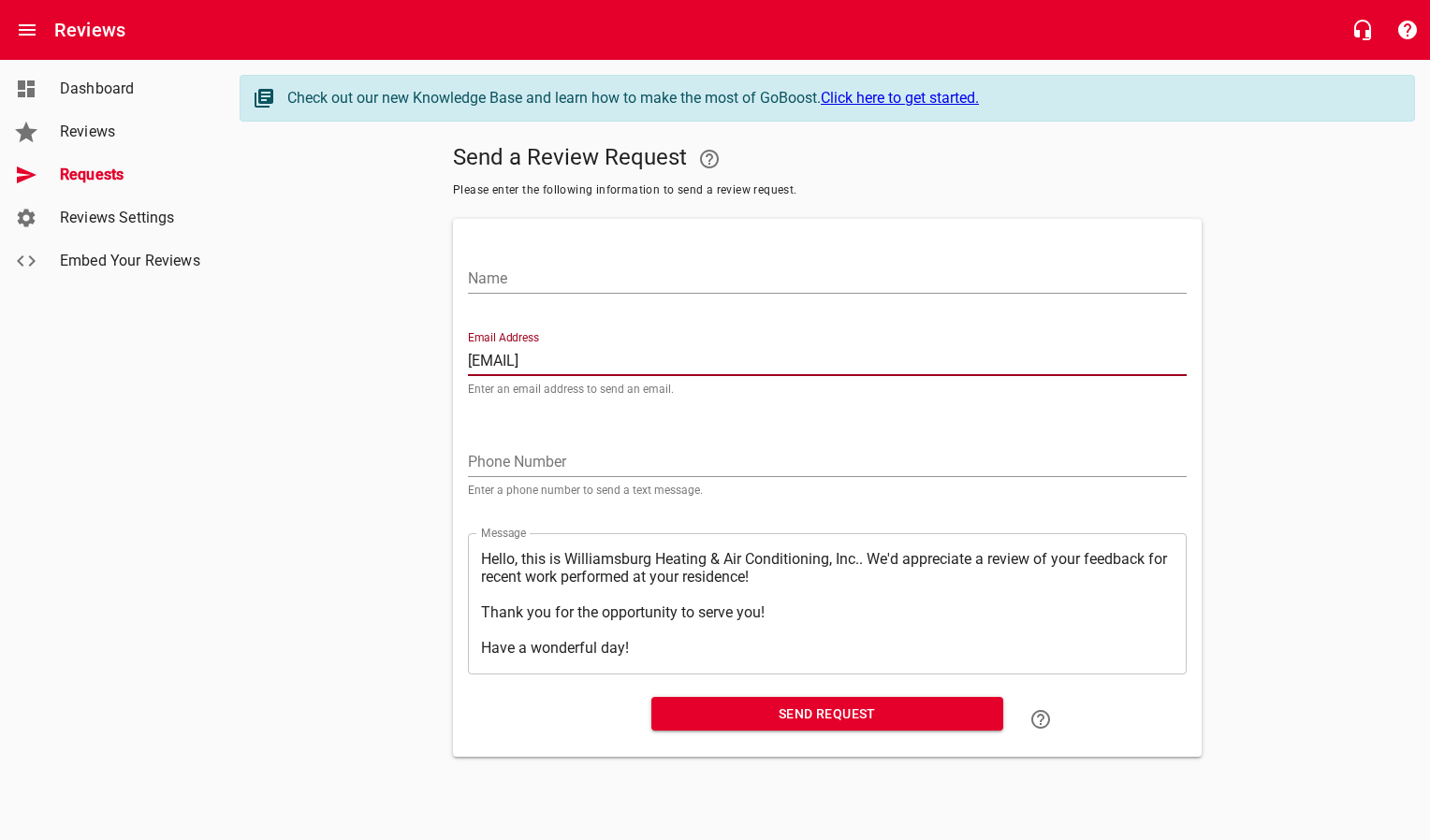 type on "[EMAIL]" 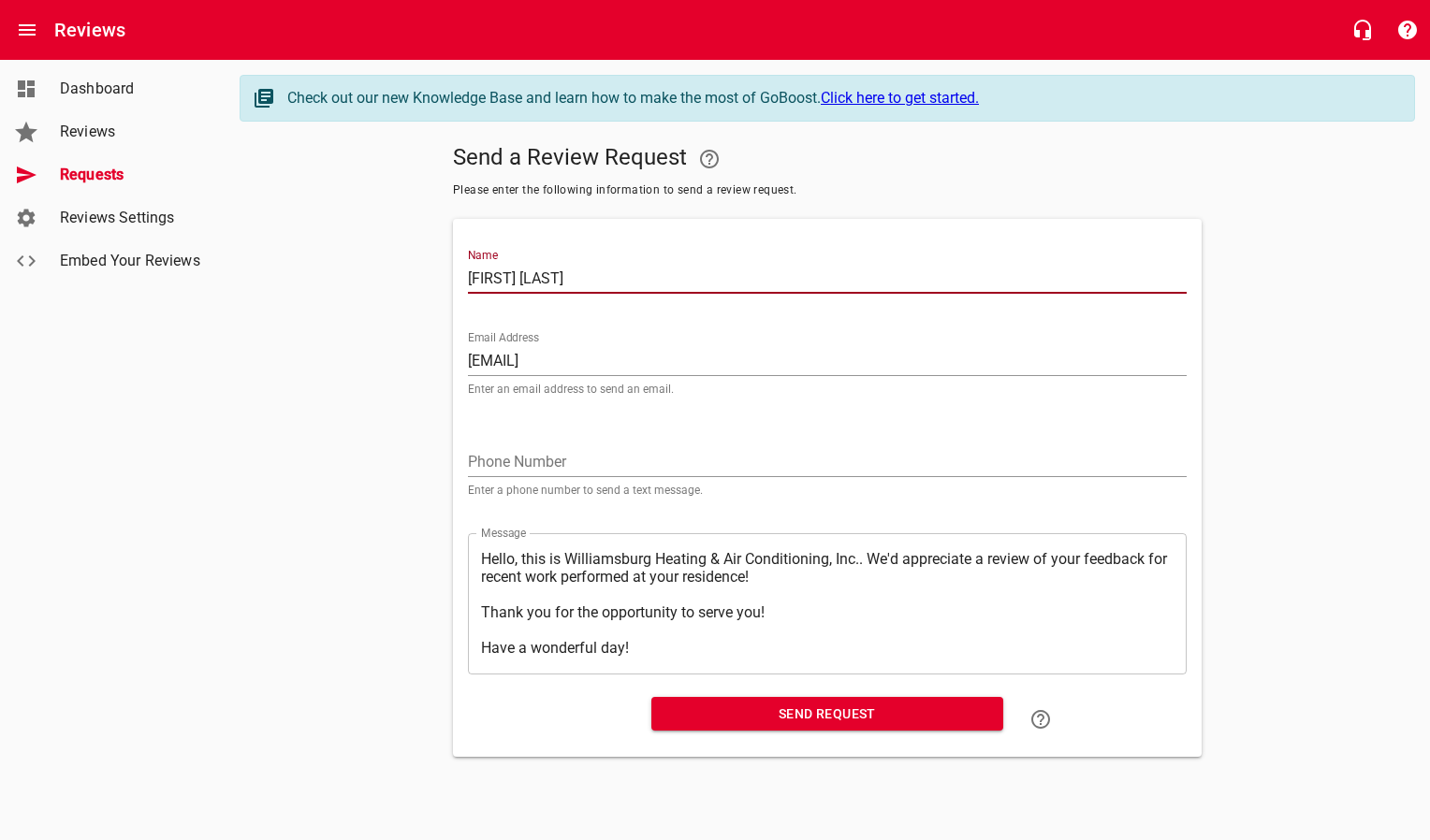 type on "[FIRST] [LAST]" 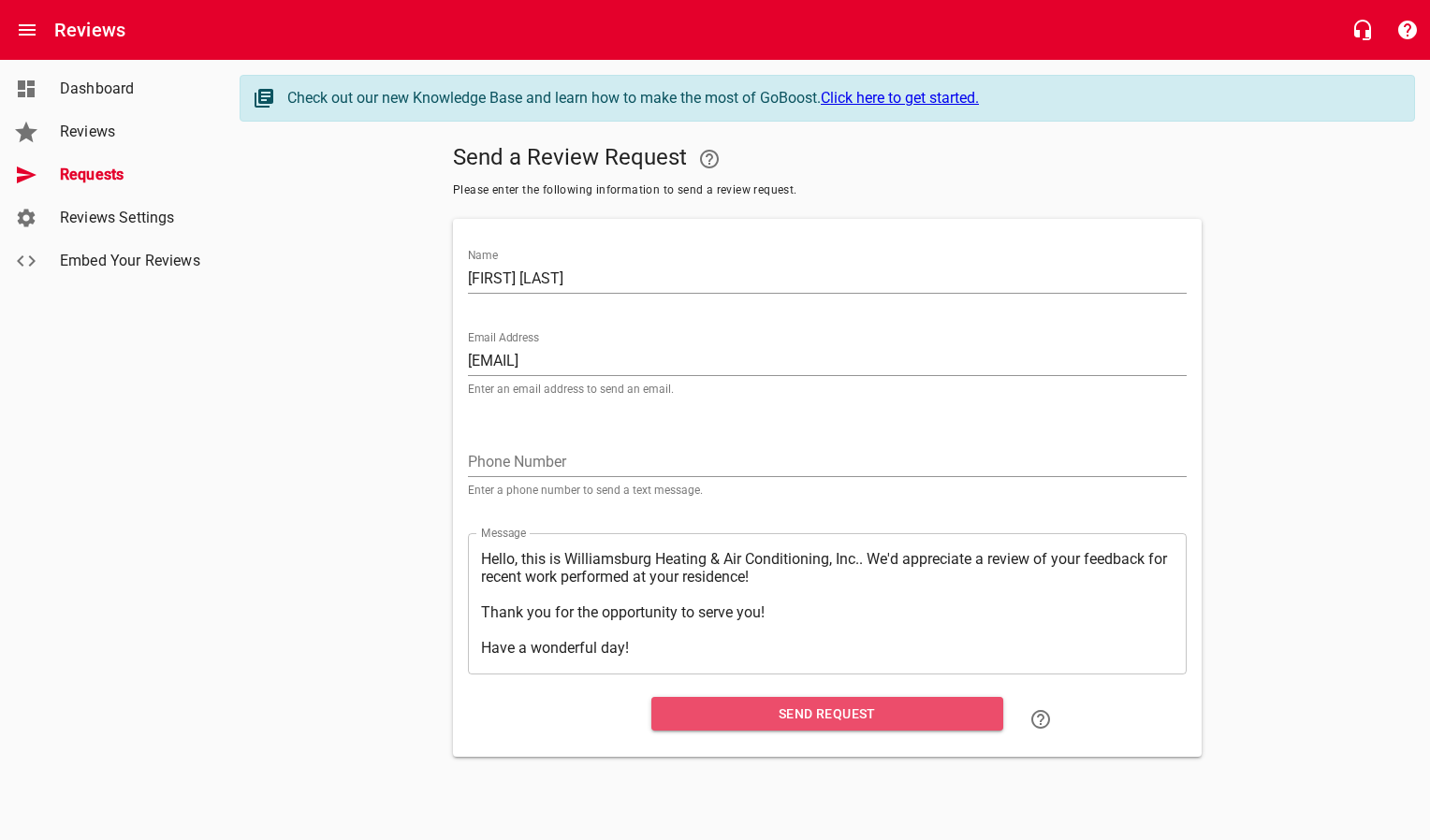 click on "Send Request" at bounding box center (827, 714) 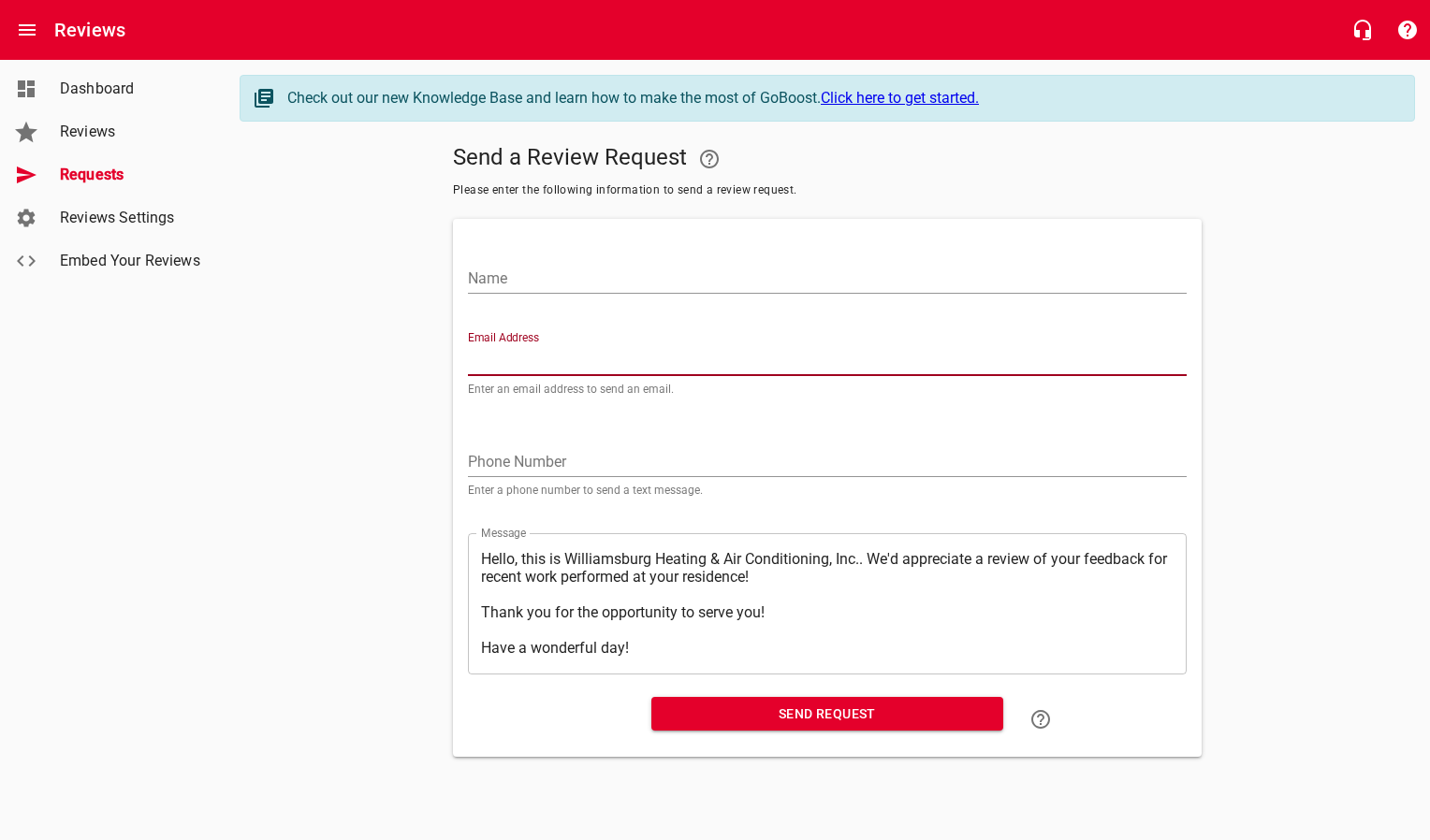 click on "Email Address" at bounding box center (827, 361) 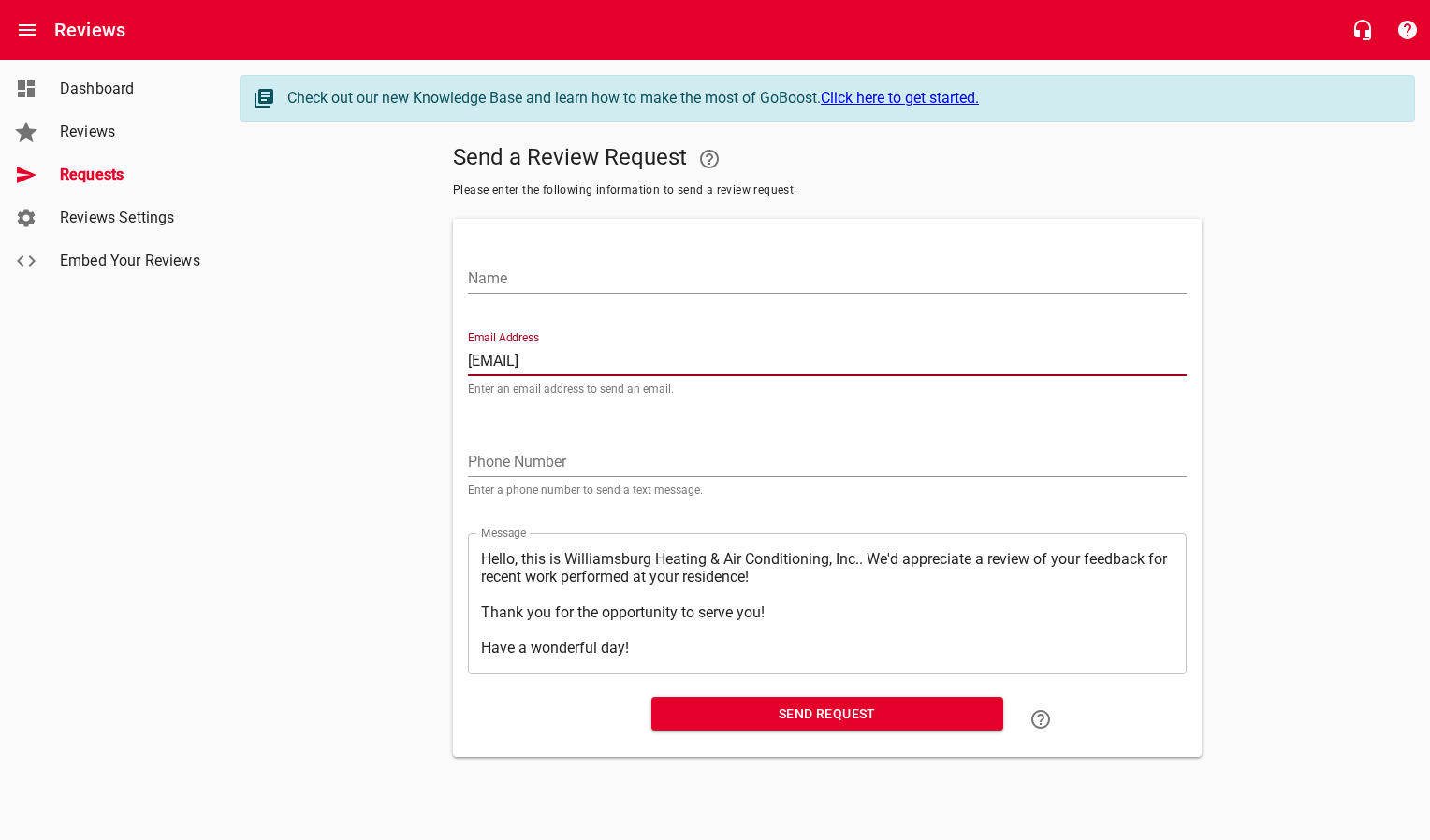 type on "[EMAIL]" 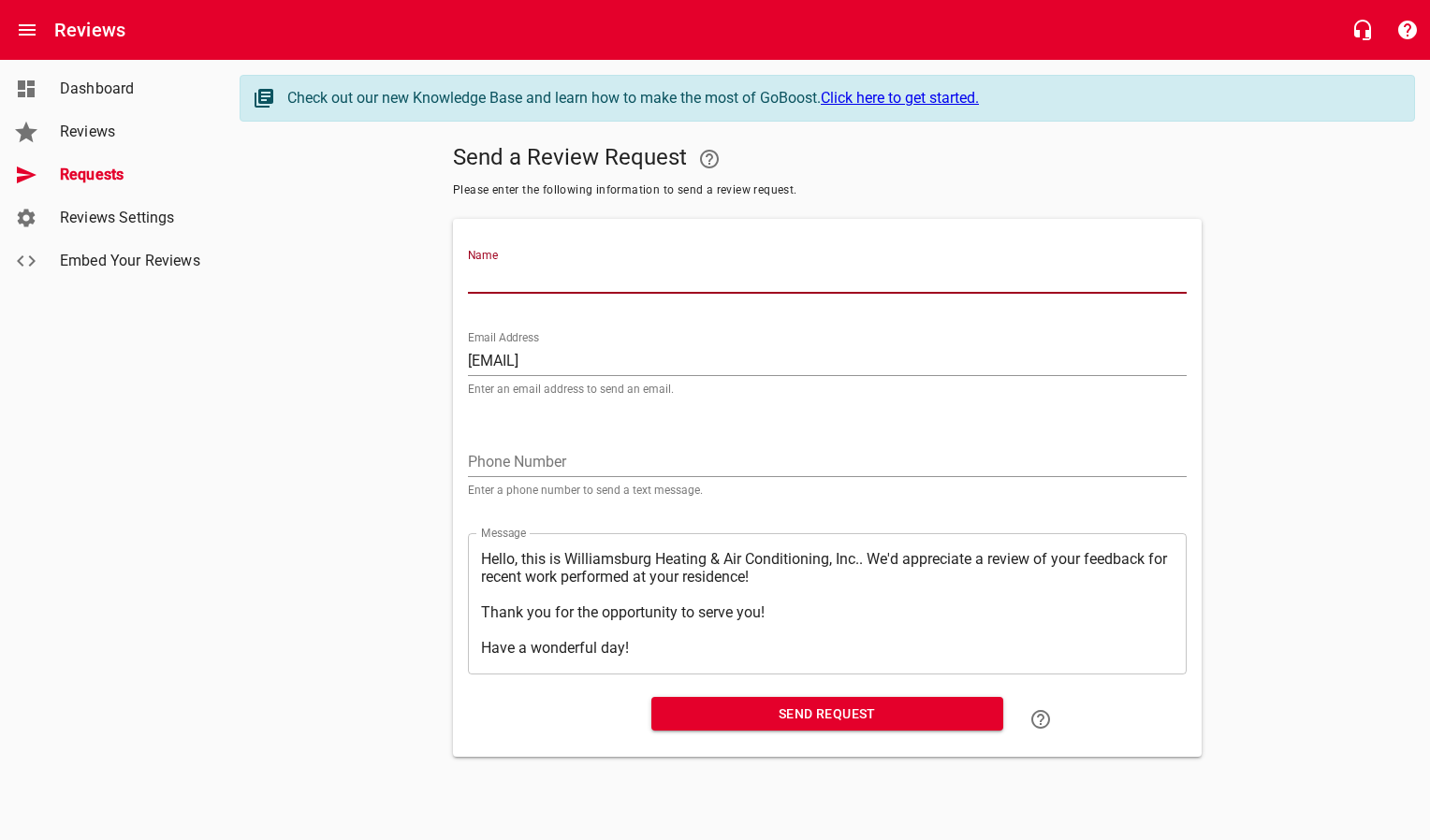click on "Name" at bounding box center [827, 279] 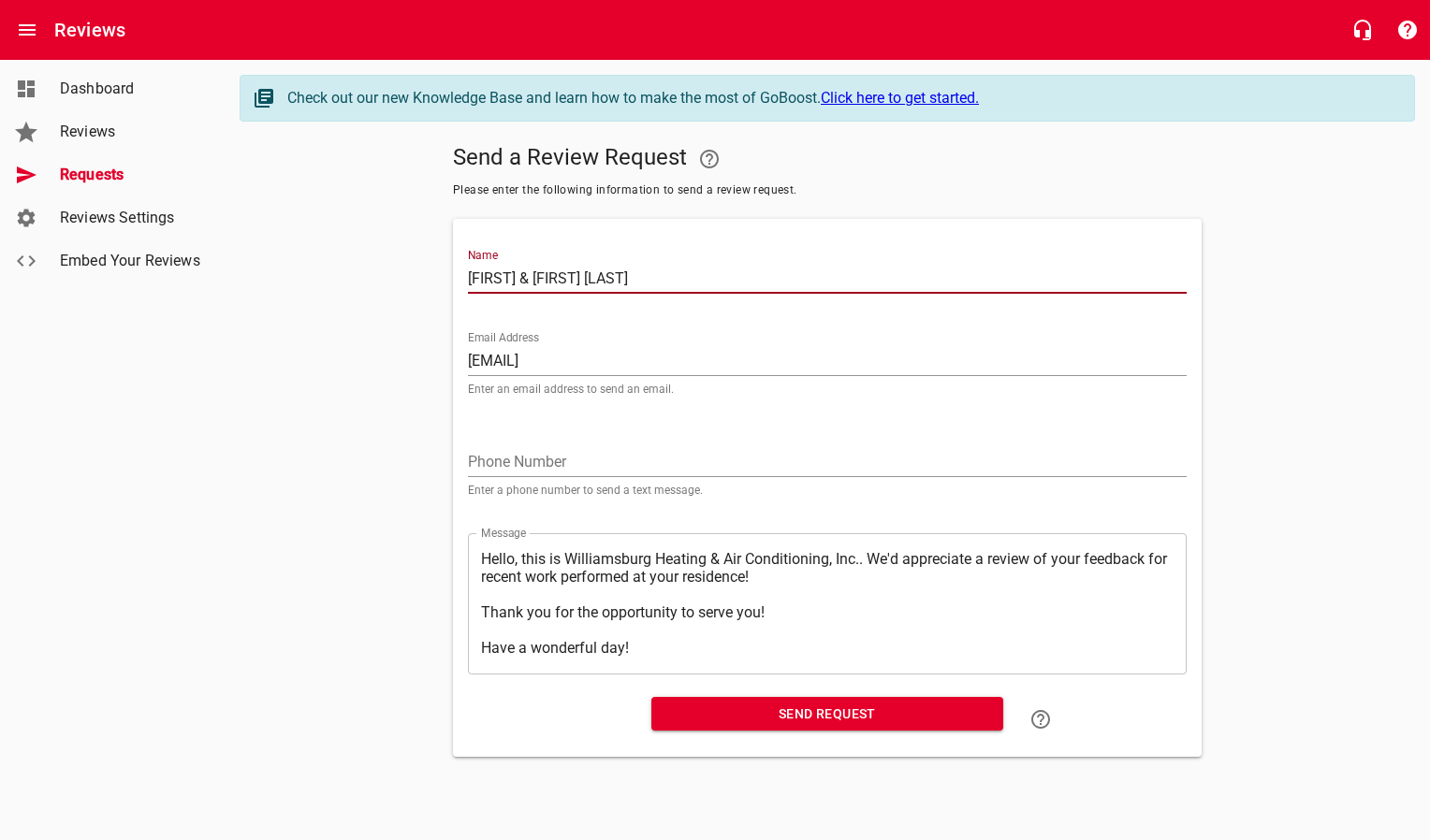type on "[FIRST] & [FIRST] [LAST]" 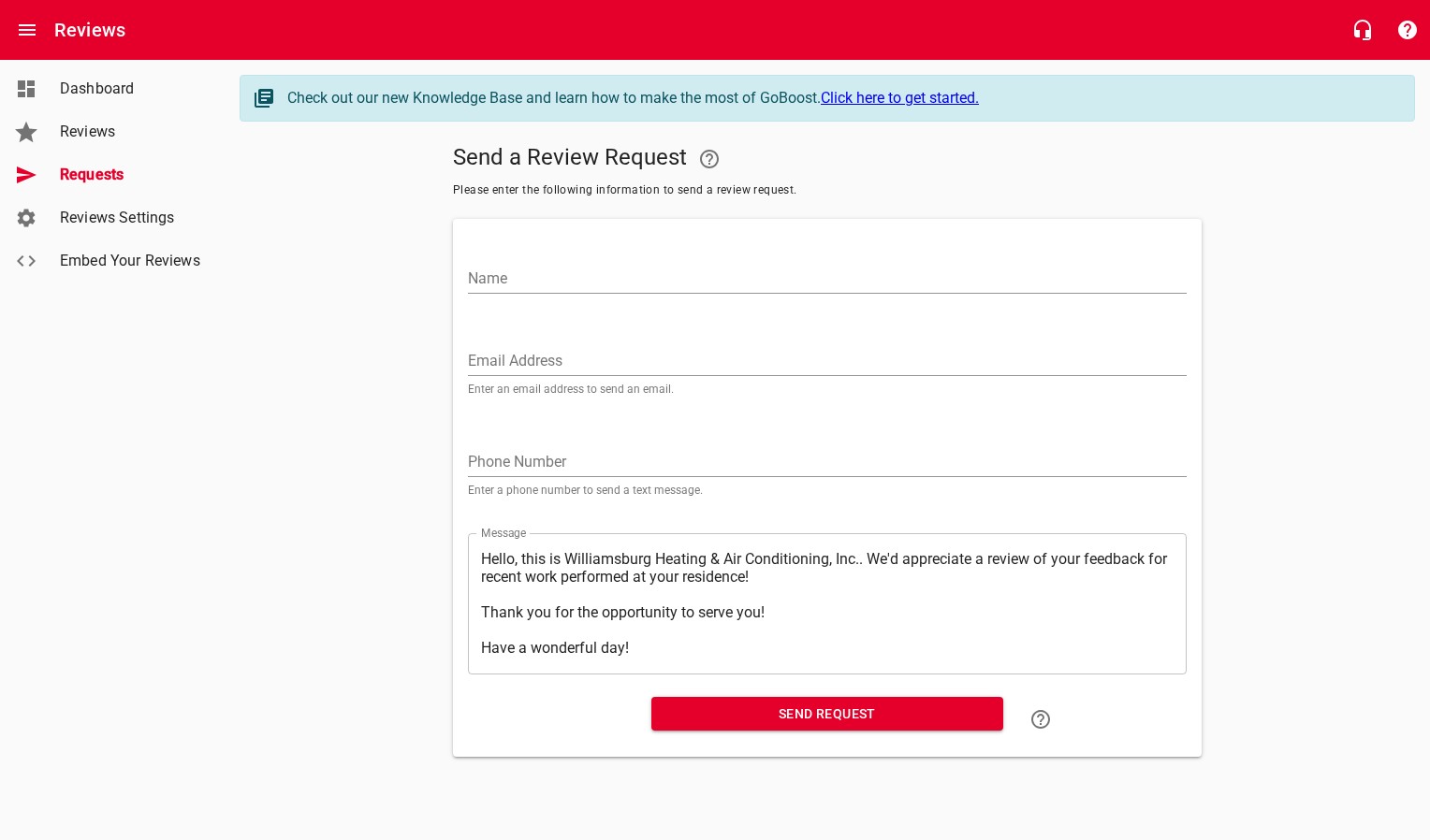click on "Email Address" at bounding box center [827, 361] 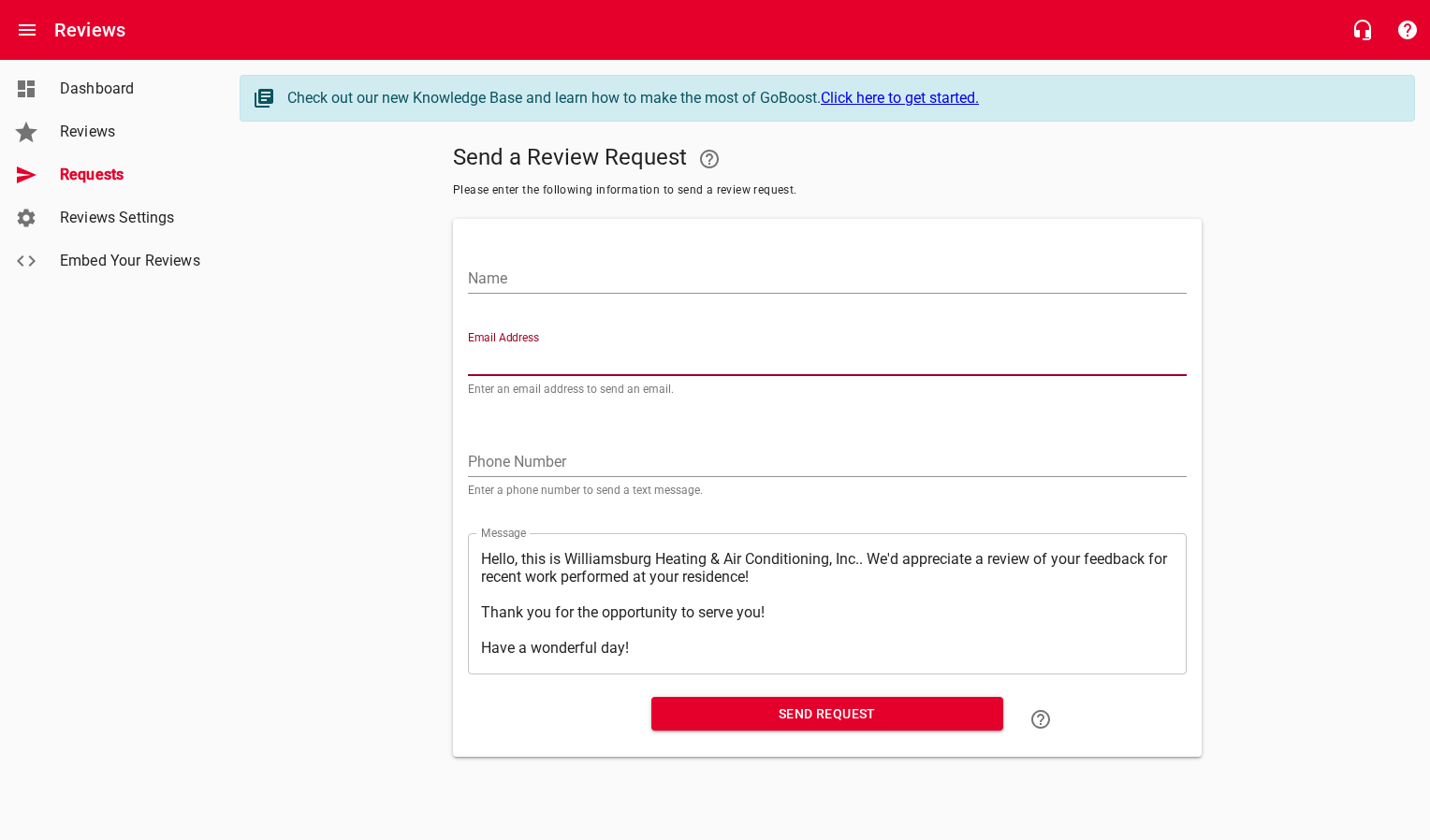 paste on "[EMAIL]" 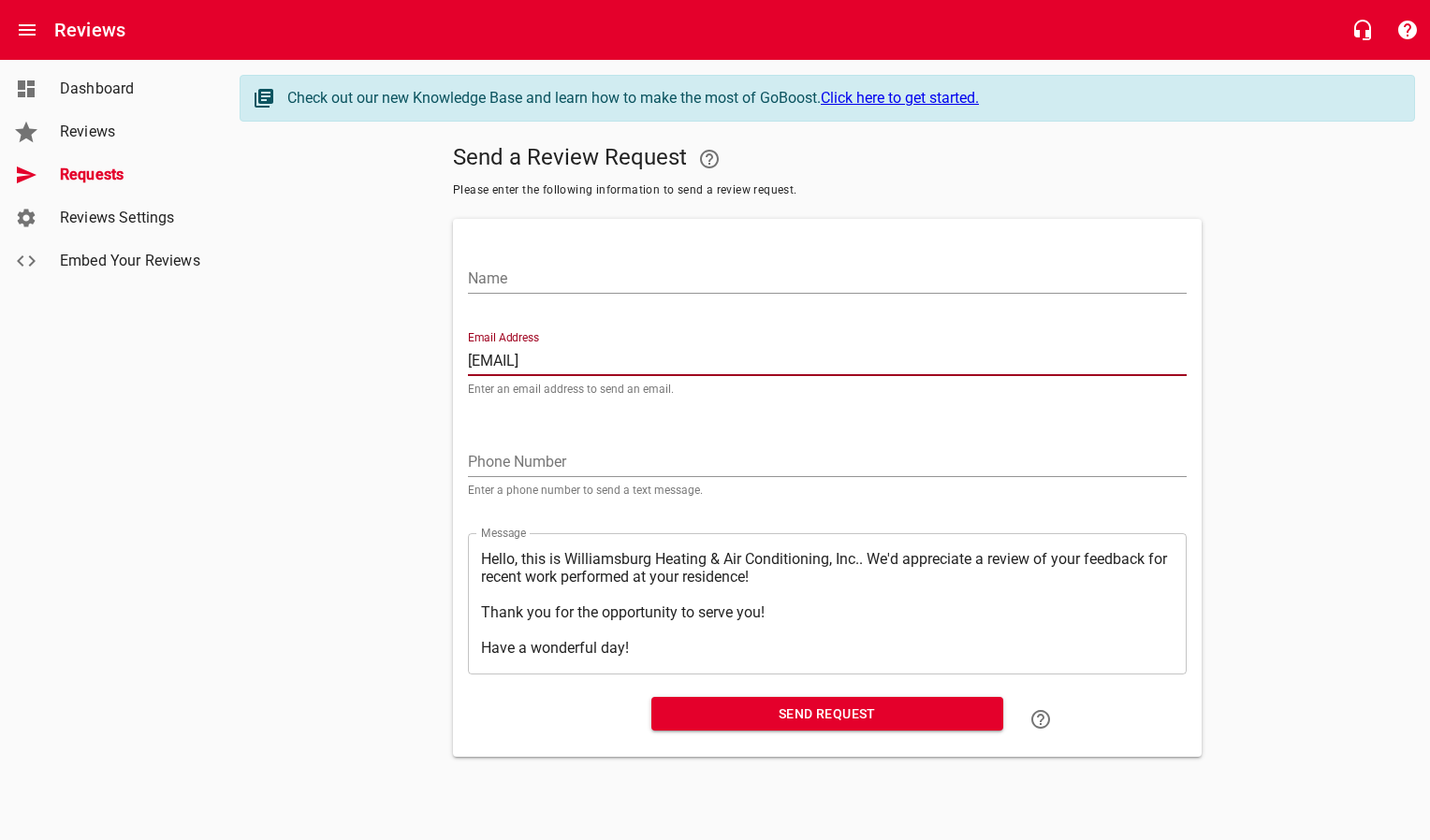 type on "[EMAIL]" 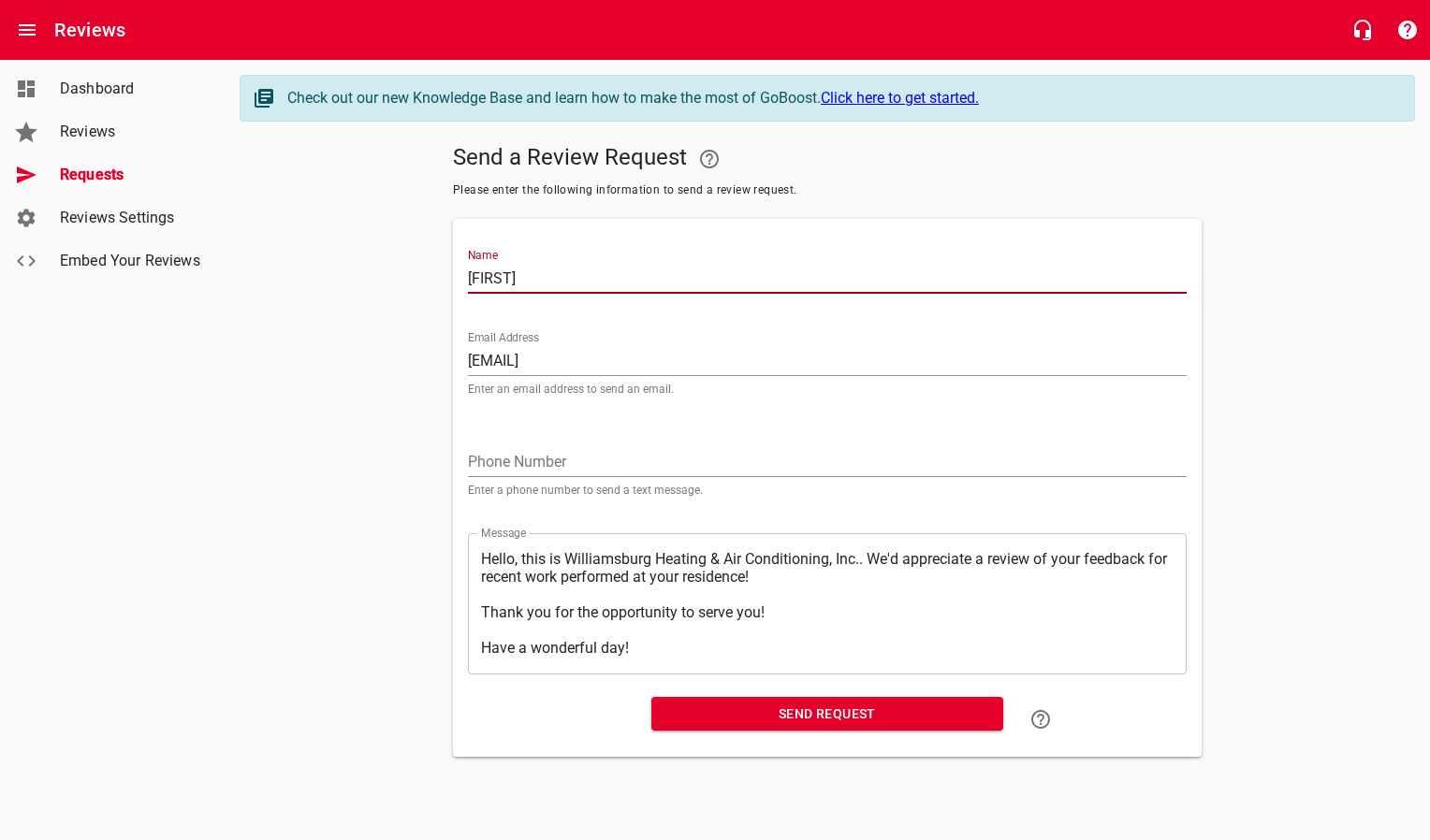 type on "[FIRST]" 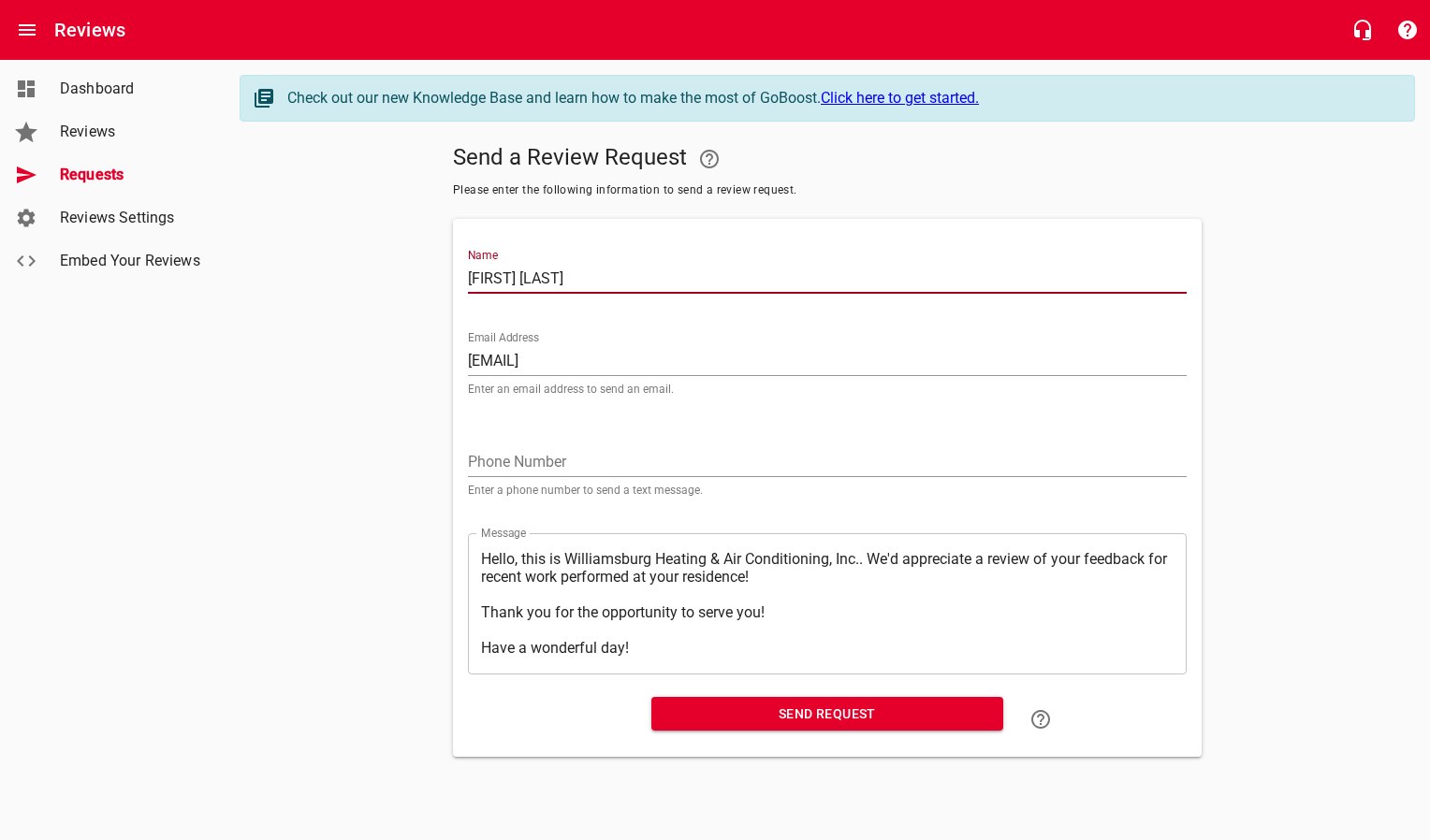 type on "[FIRST] [LAST]" 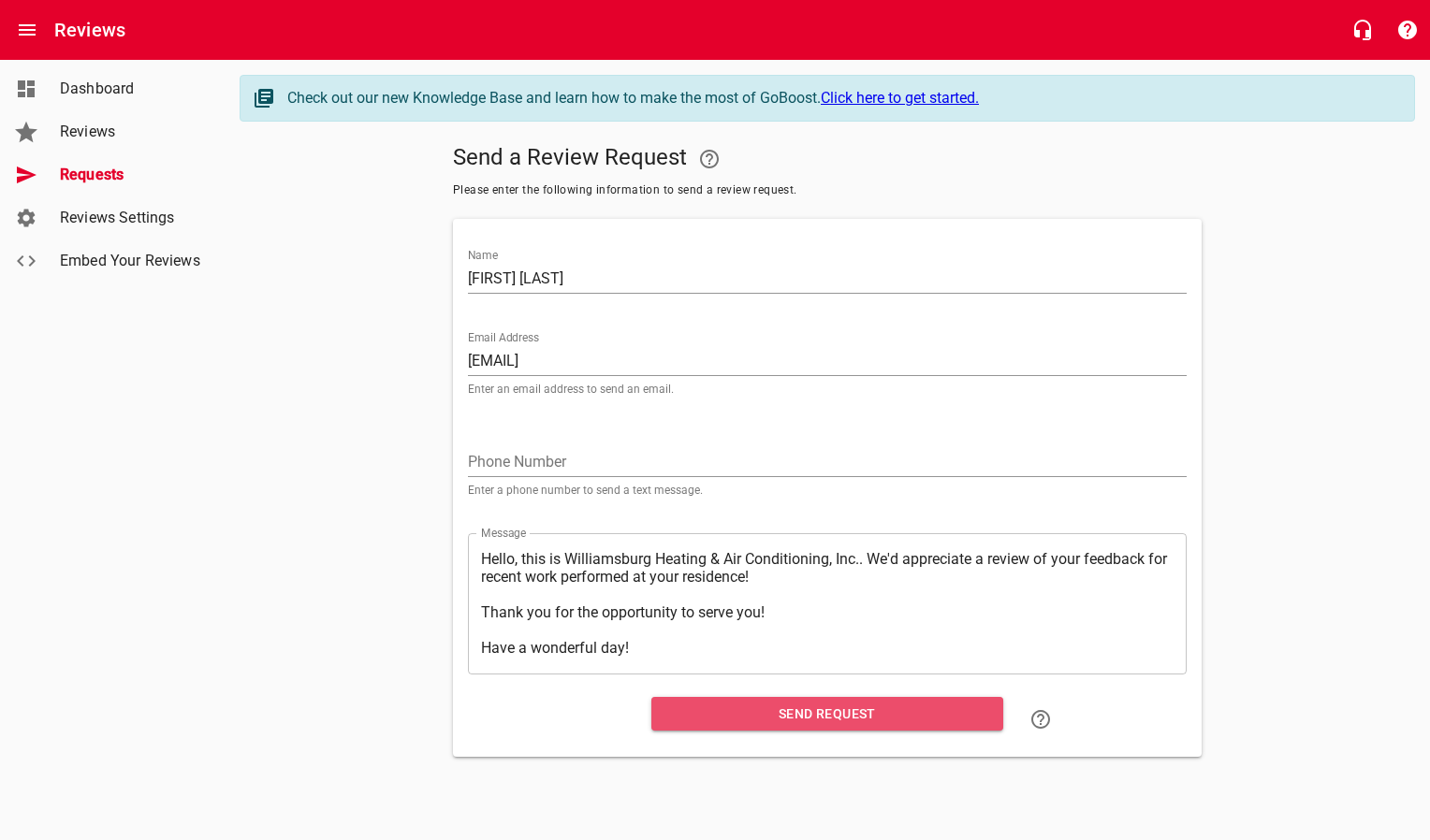 click on "Send Request" at bounding box center [827, 714] 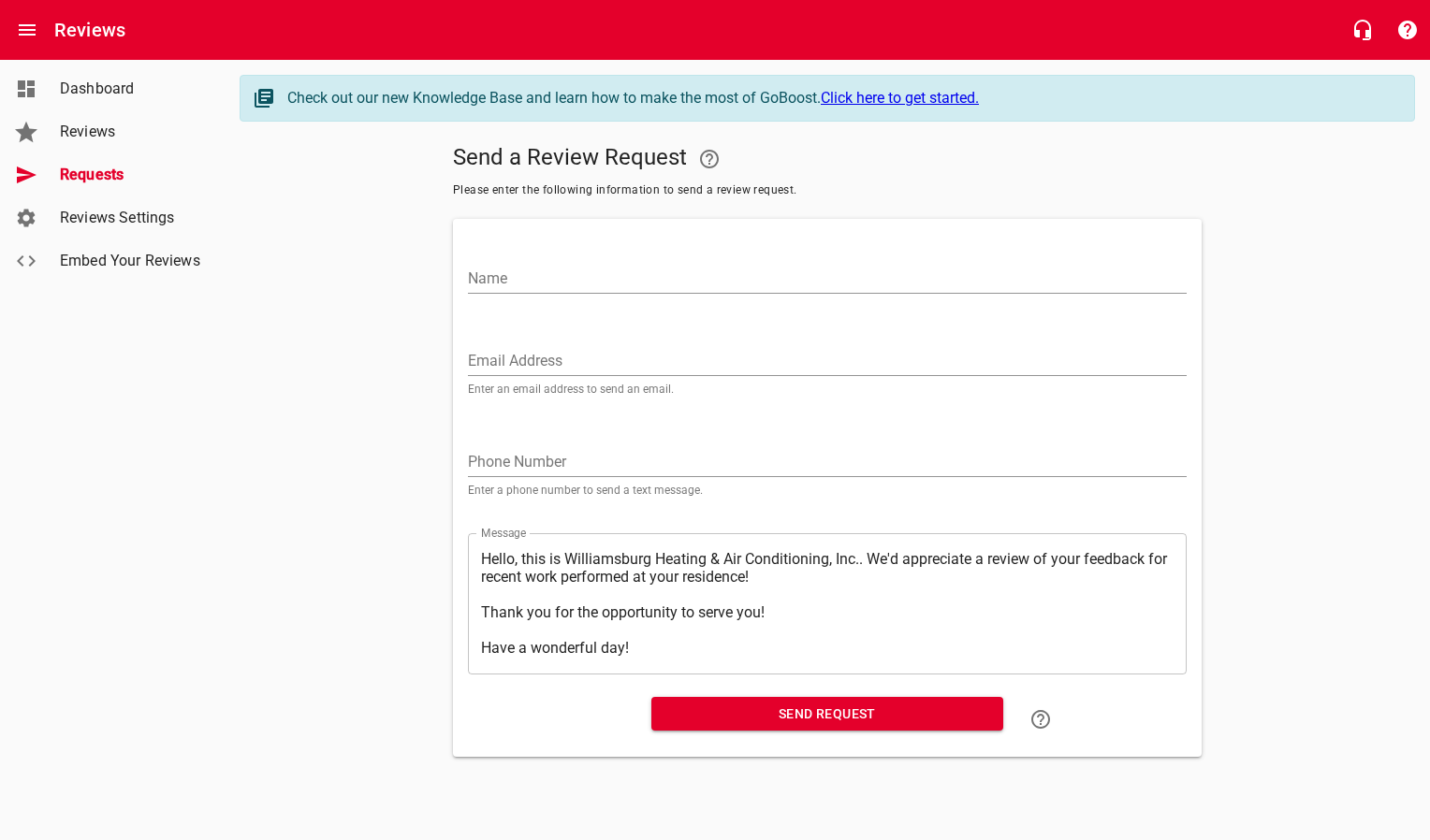 click on "Email Address" at bounding box center (827, 361) 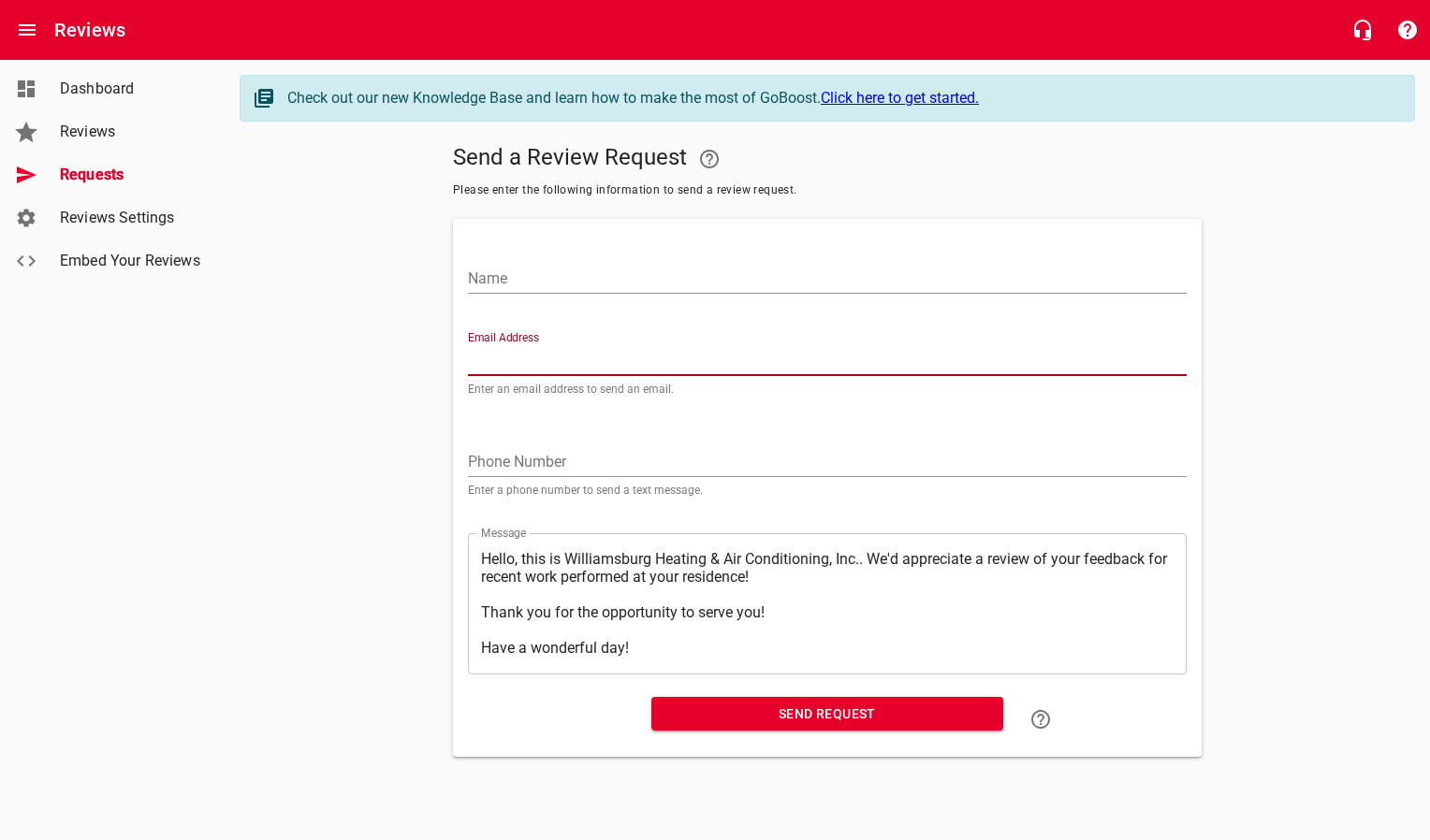 paste on "[EMAIL]" 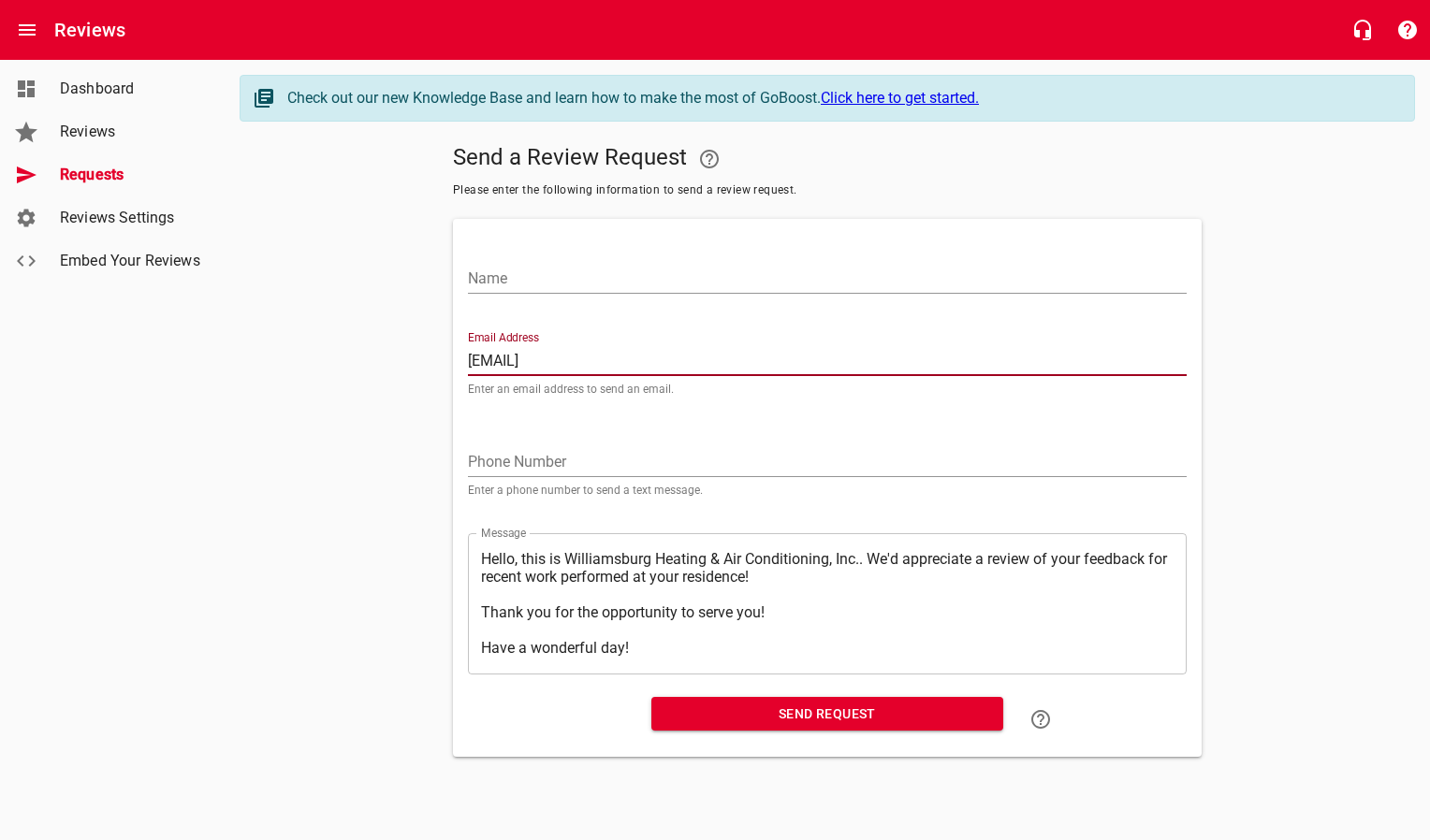 type on "[EMAIL]" 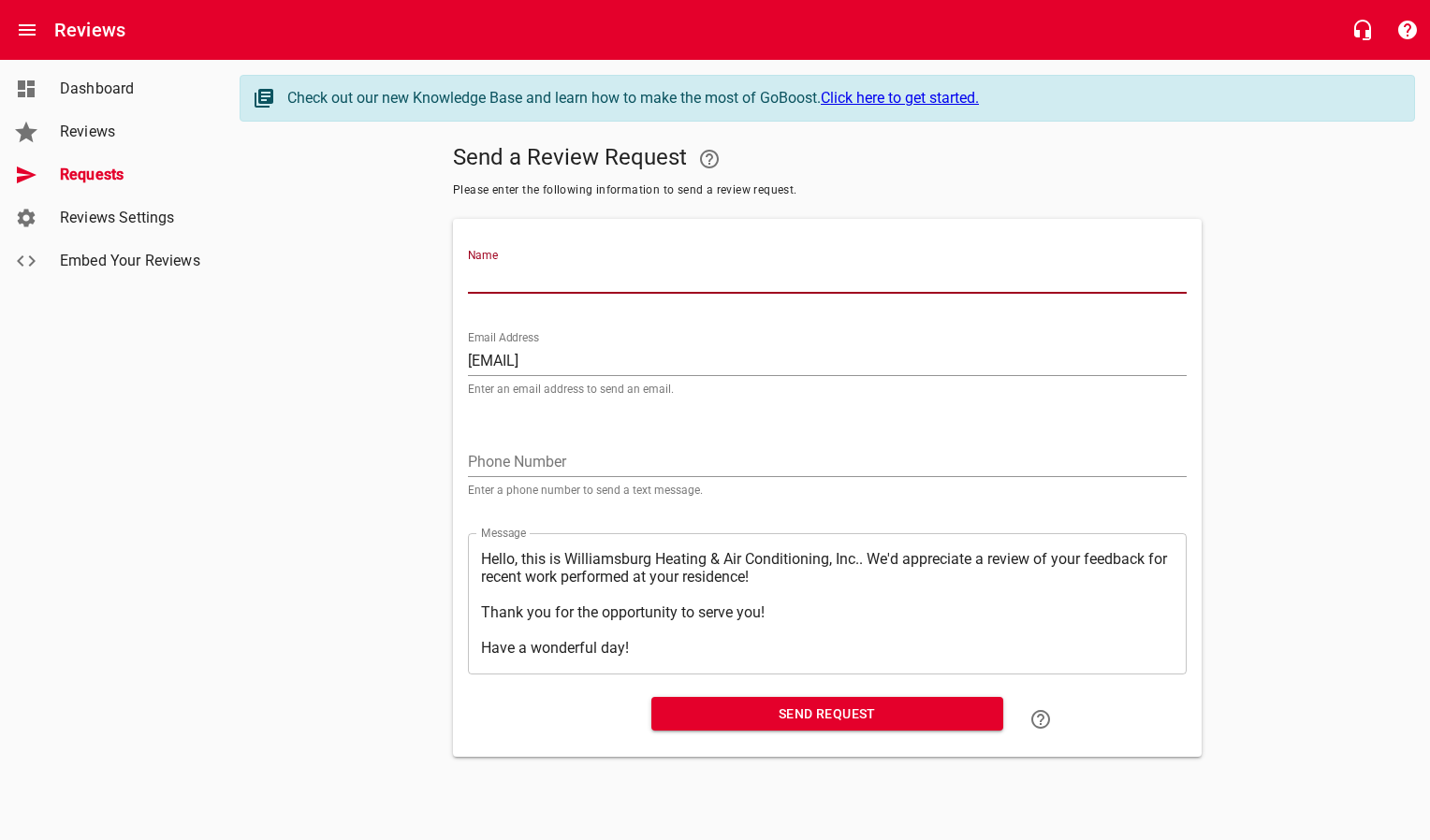 click on "Name" at bounding box center (827, 279) 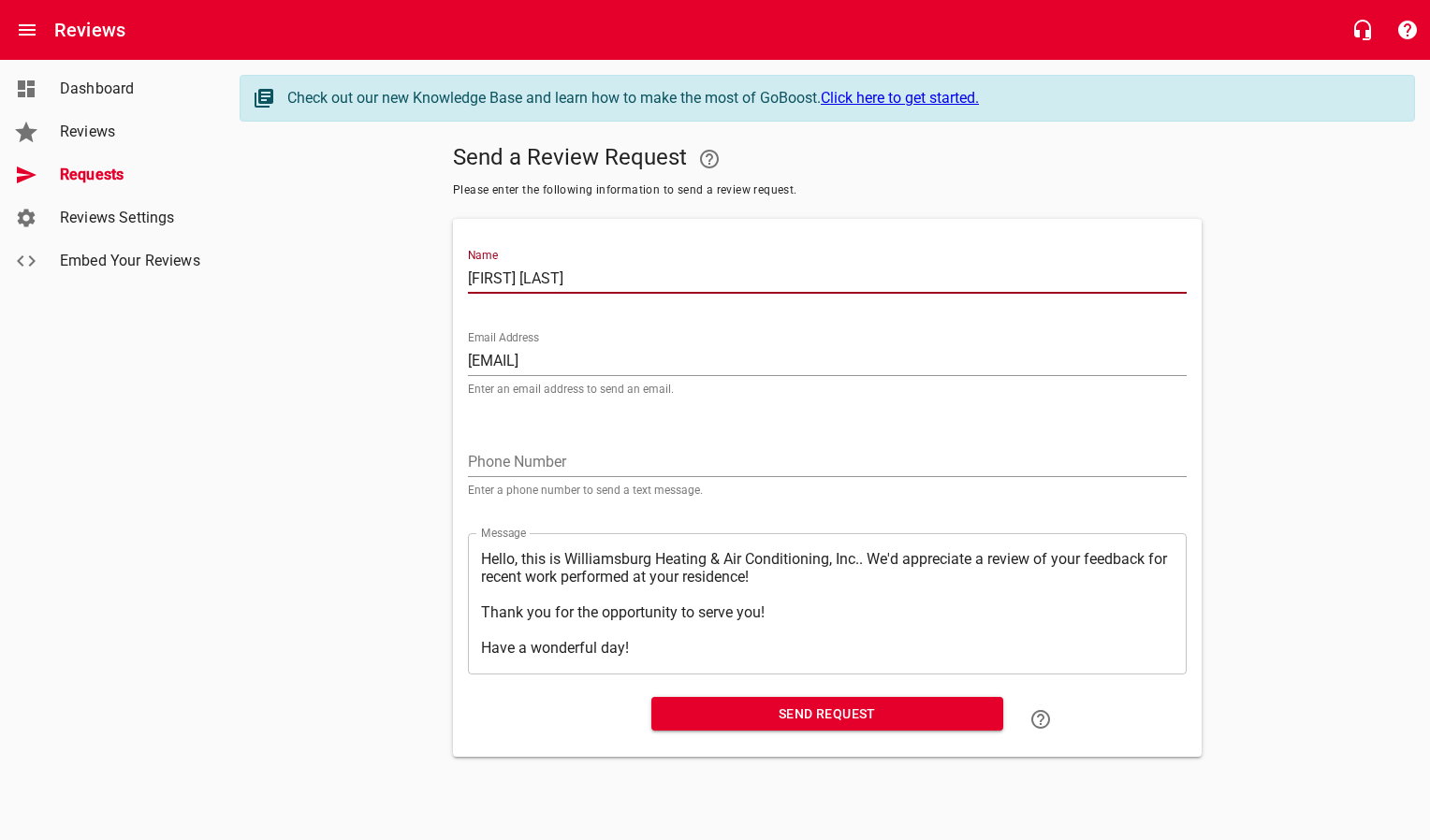 type on "[FIRST] [LAST]" 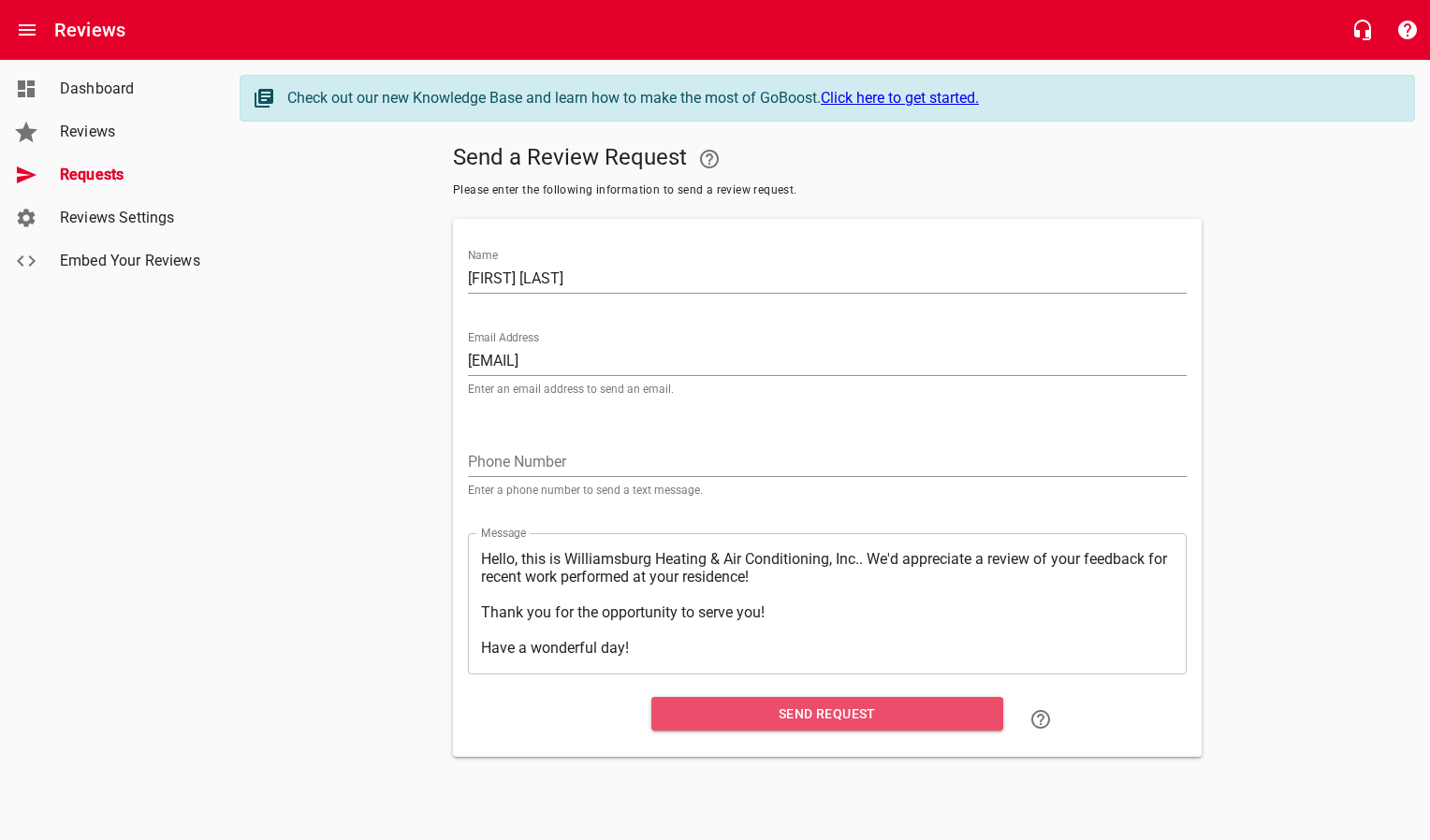 click on "Send Request" at bounding box center [827, 714] 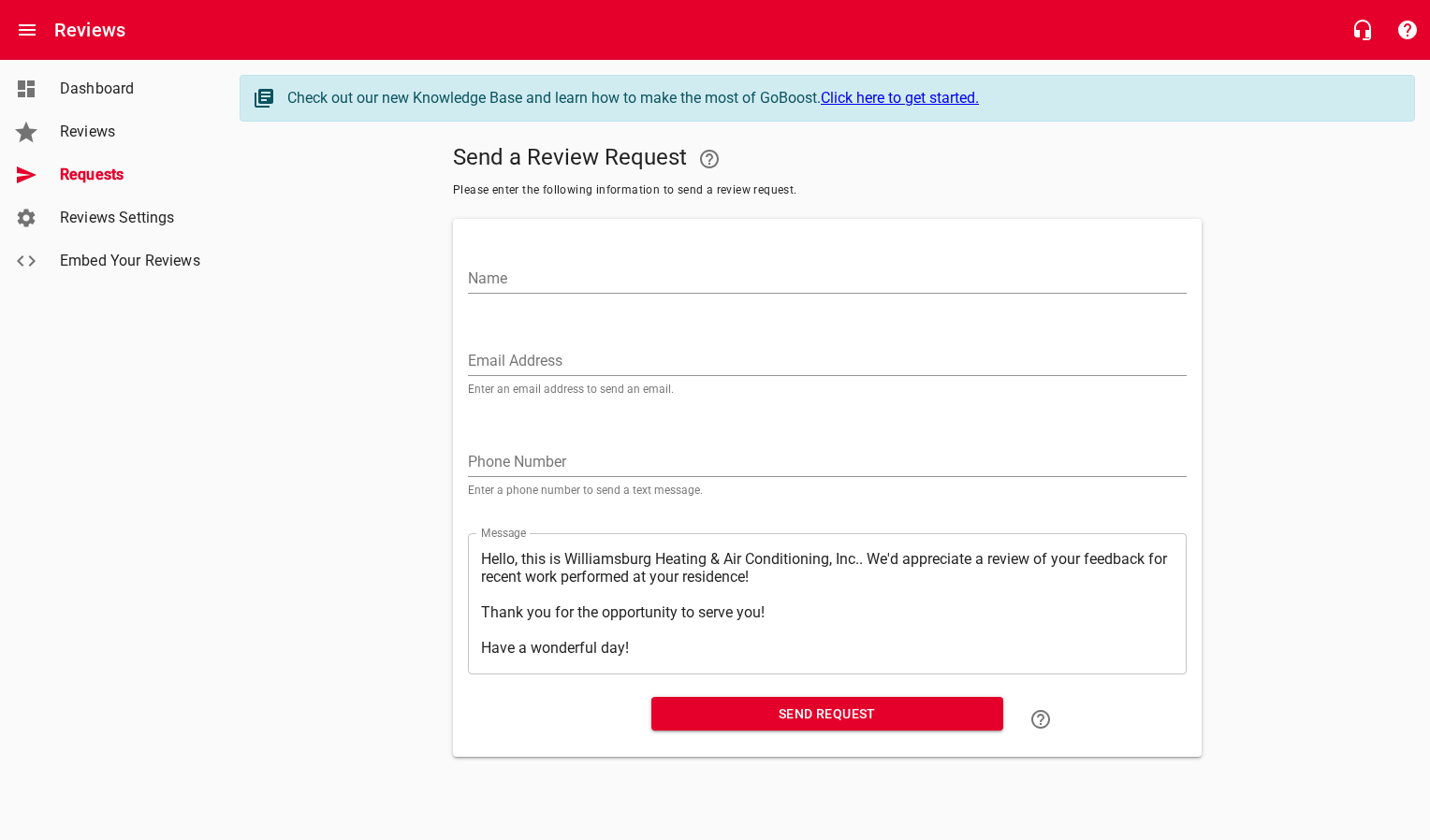 click on "Email Address" at bounding box center (827, 361) 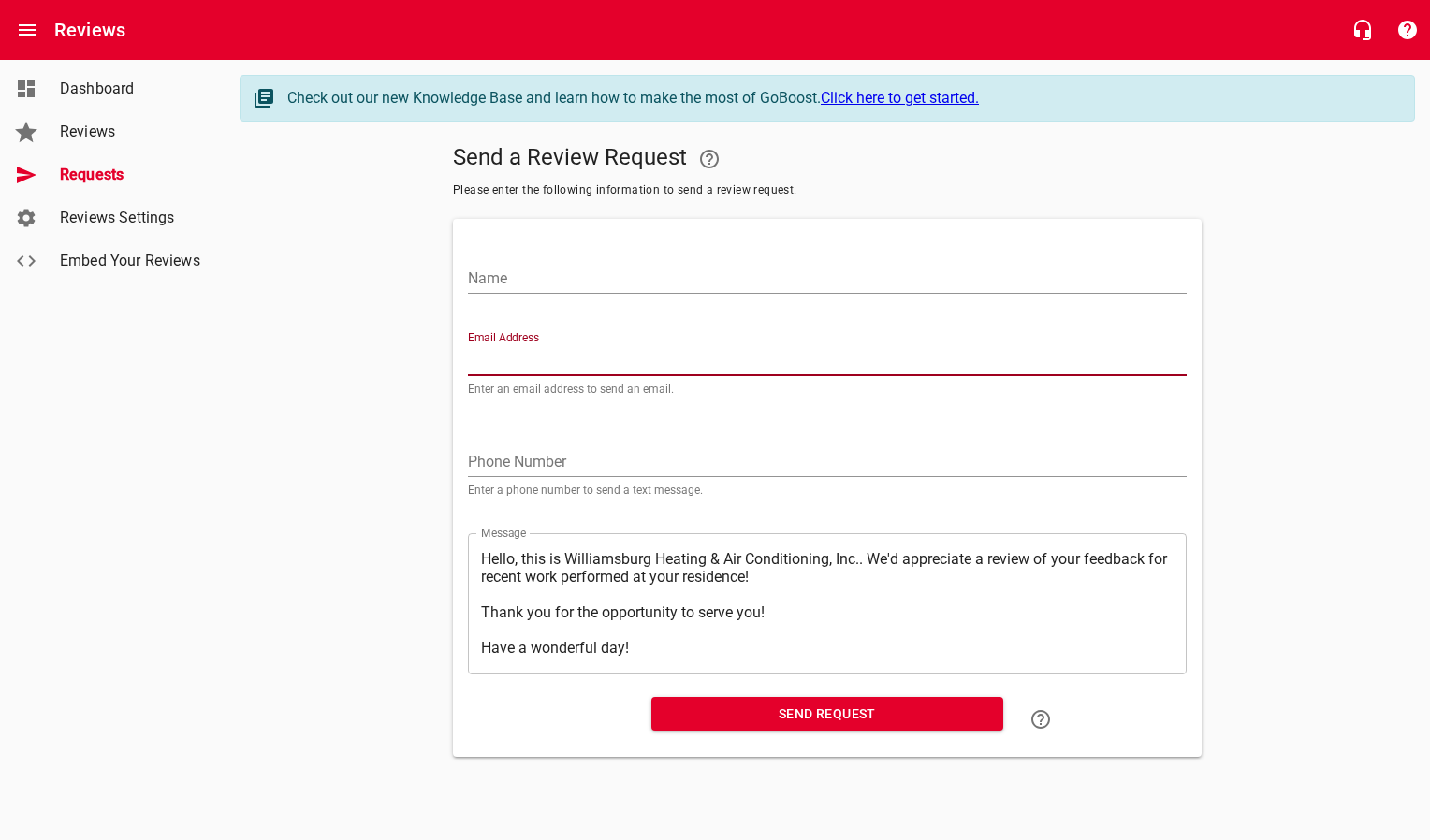 paste on "[EMAIL]" 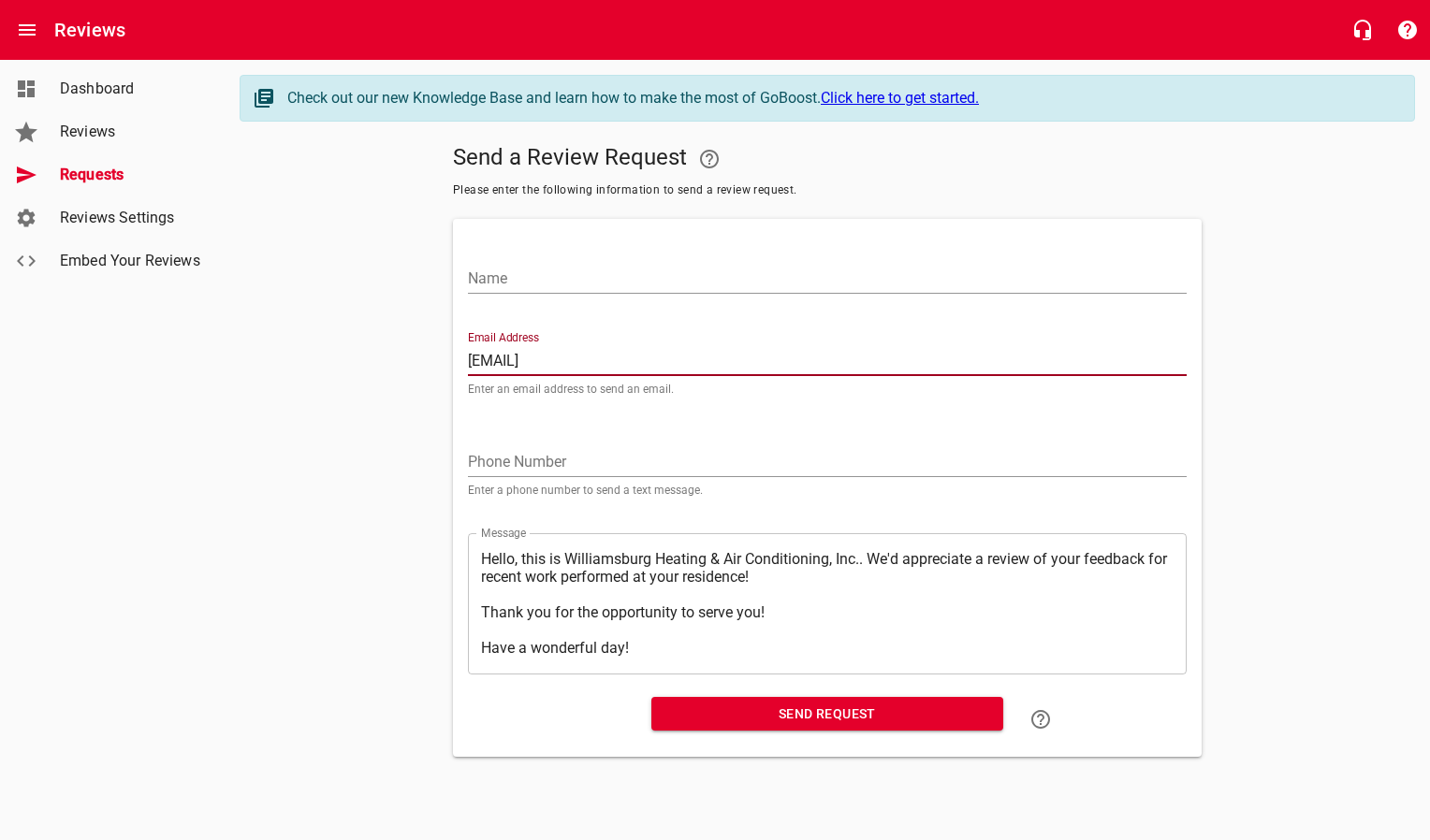 type on "[EMAIL]" 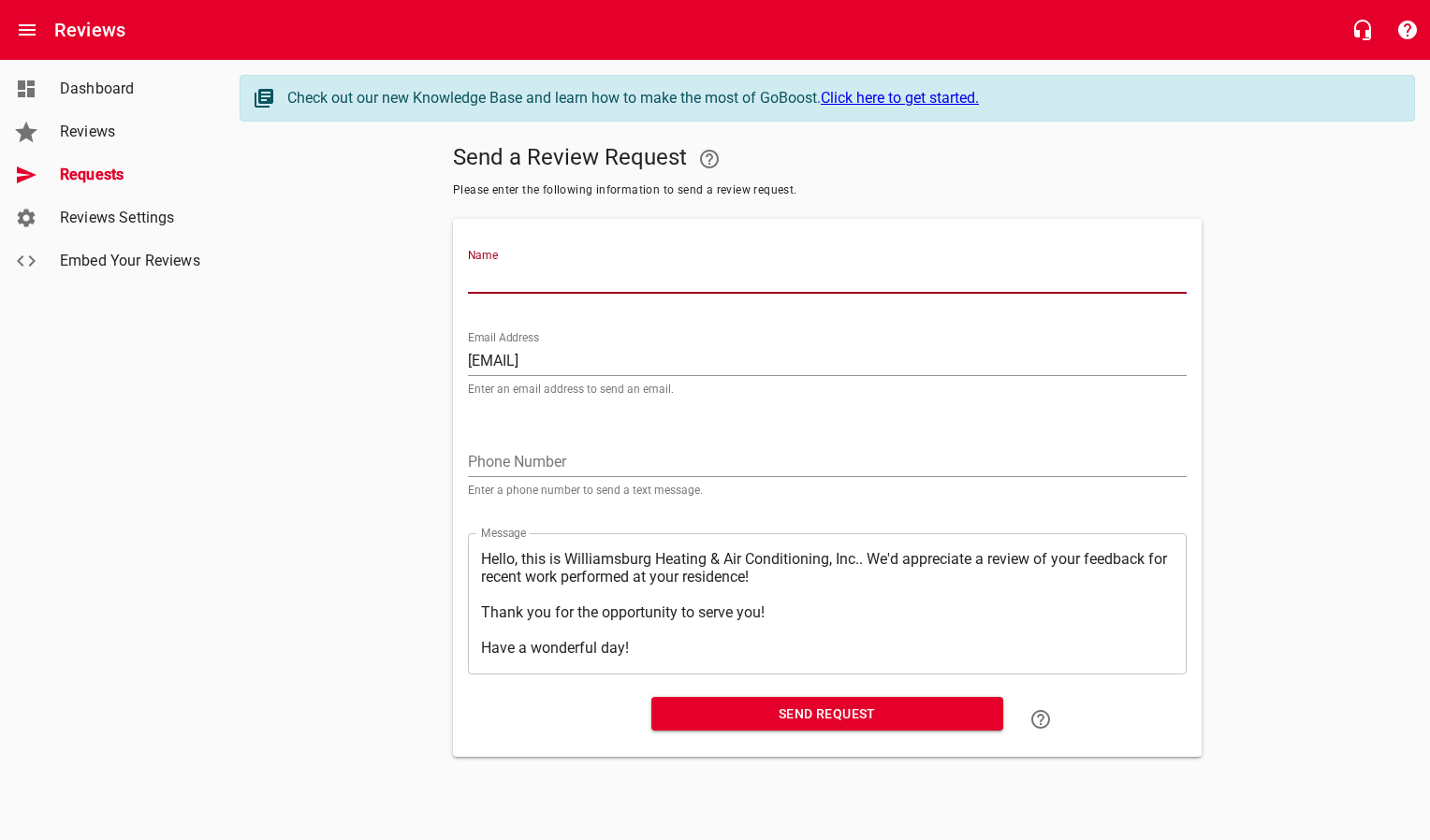 click on "Name" at bounding box center (827, 279) 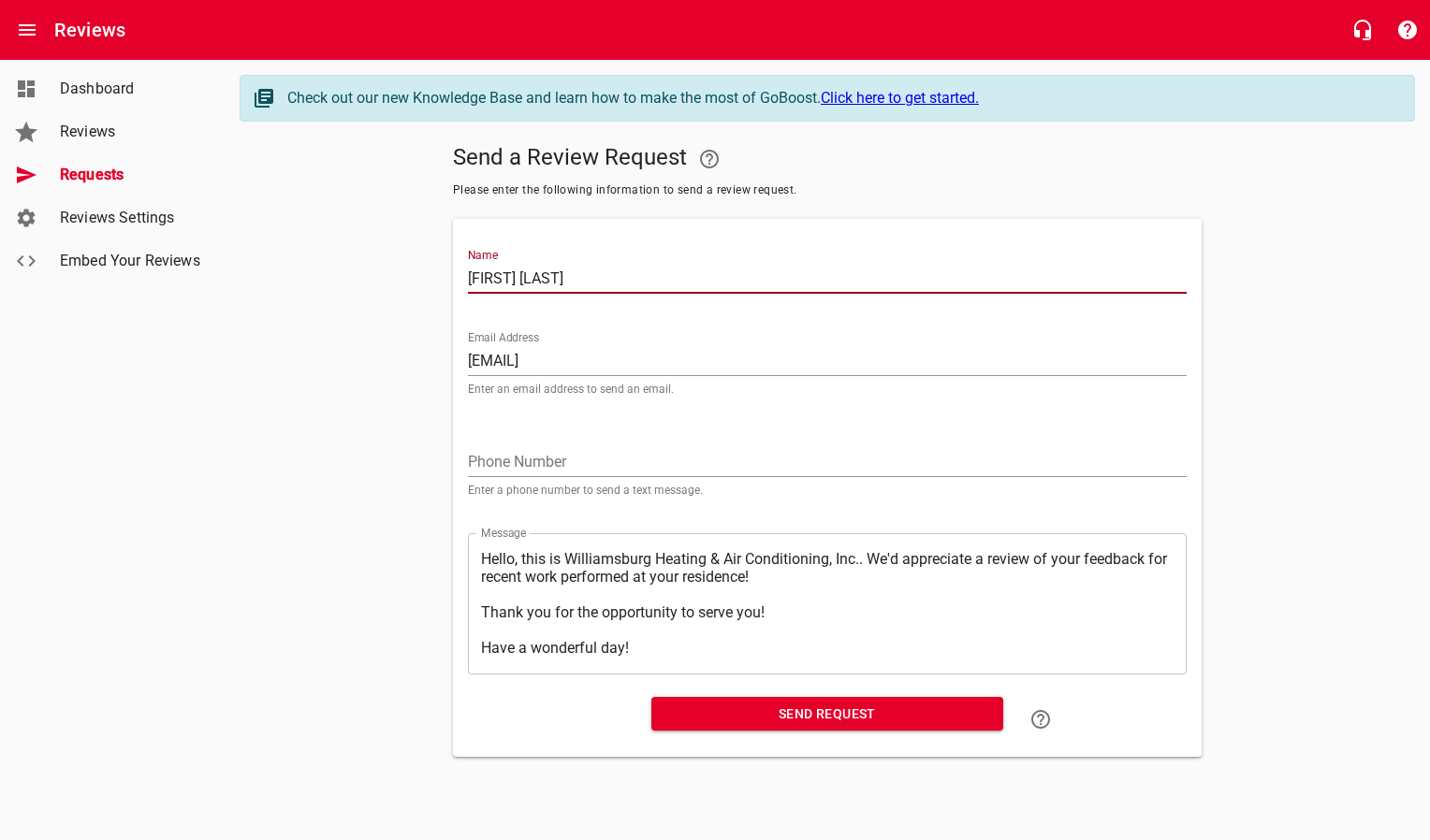 type on "[FIRST] [LAST]" 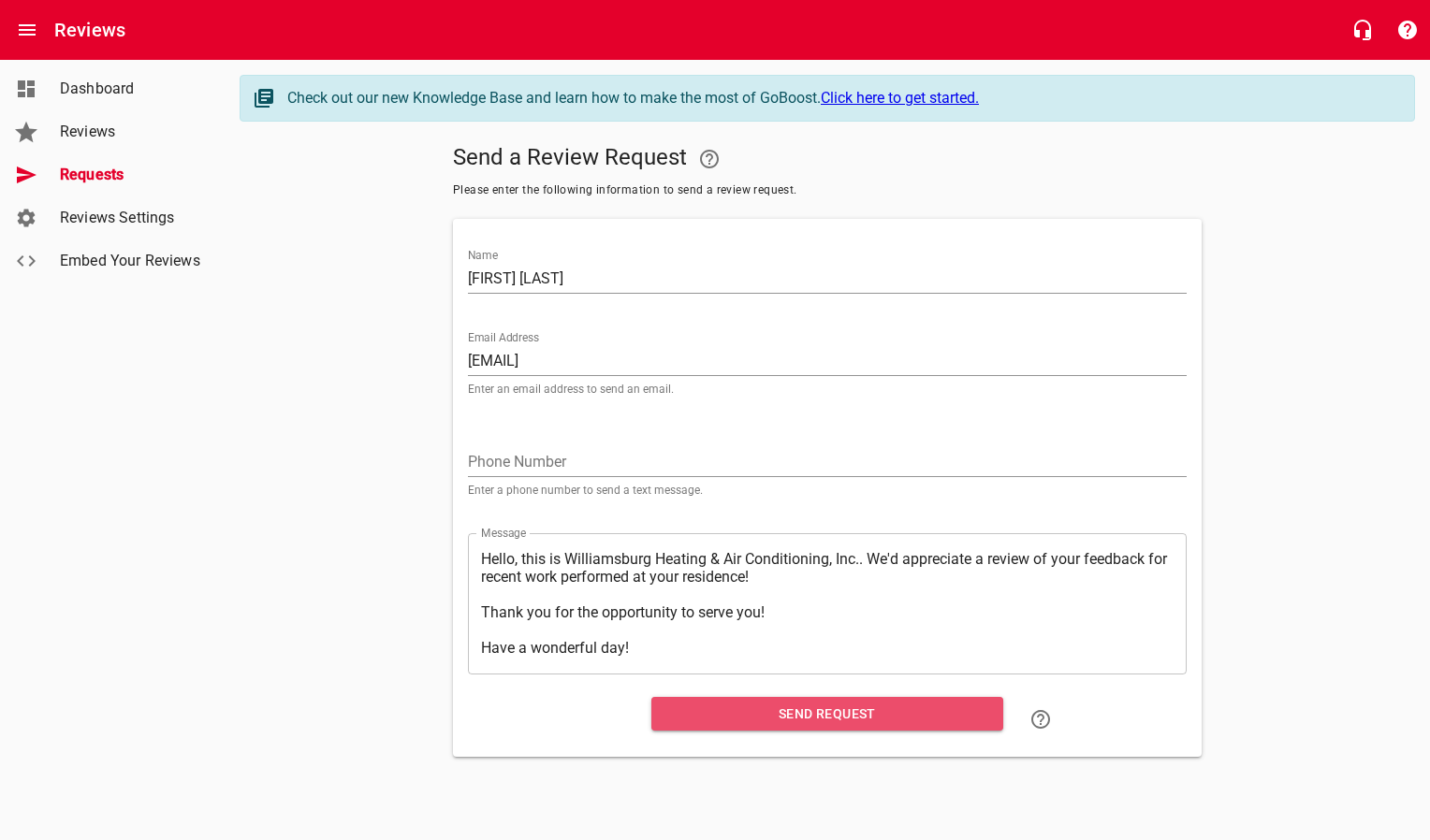 click on "Send Request" at bounding box center [827, 714] 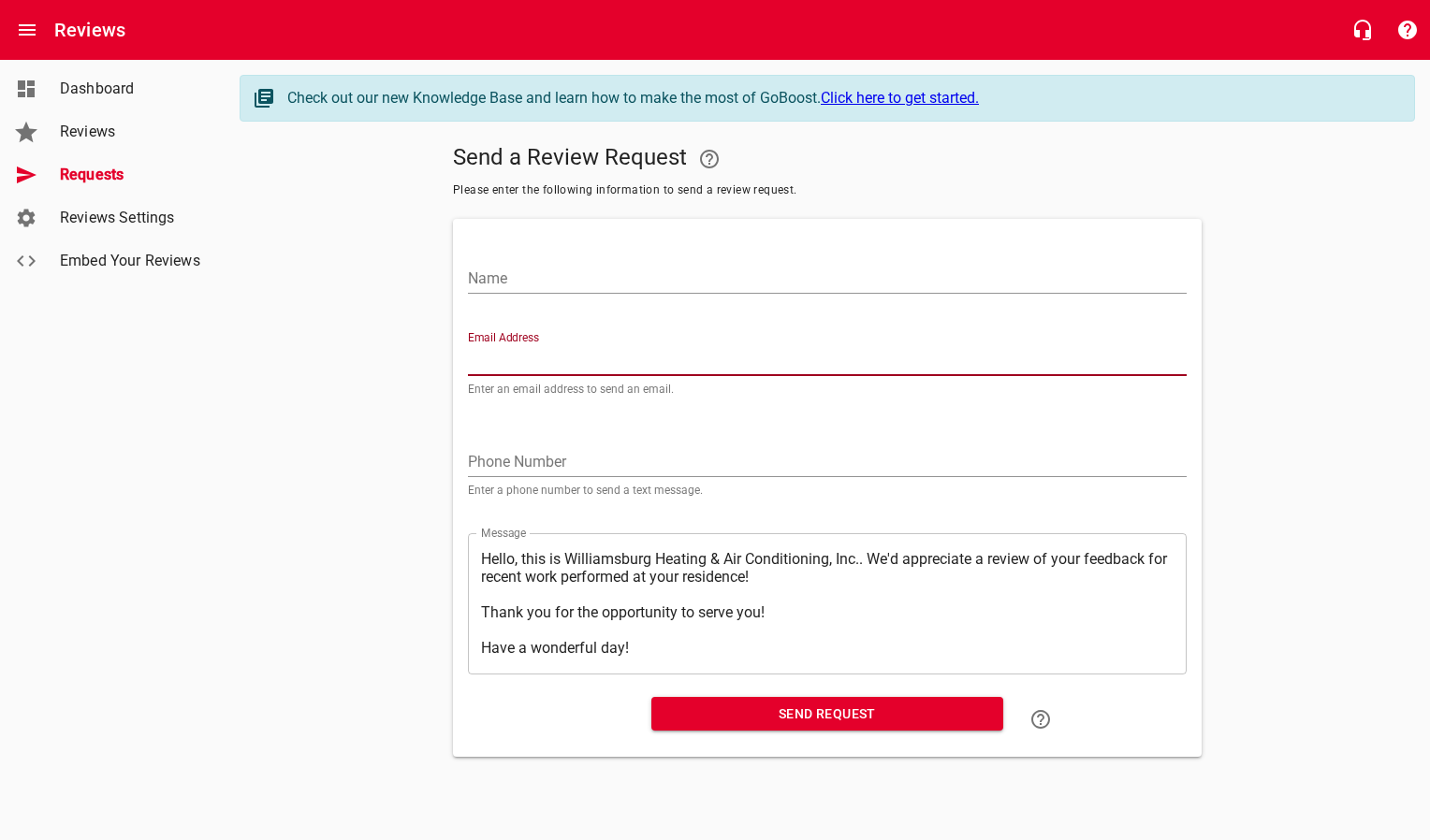 click on "Email Address" at bounding box center (827, 361) 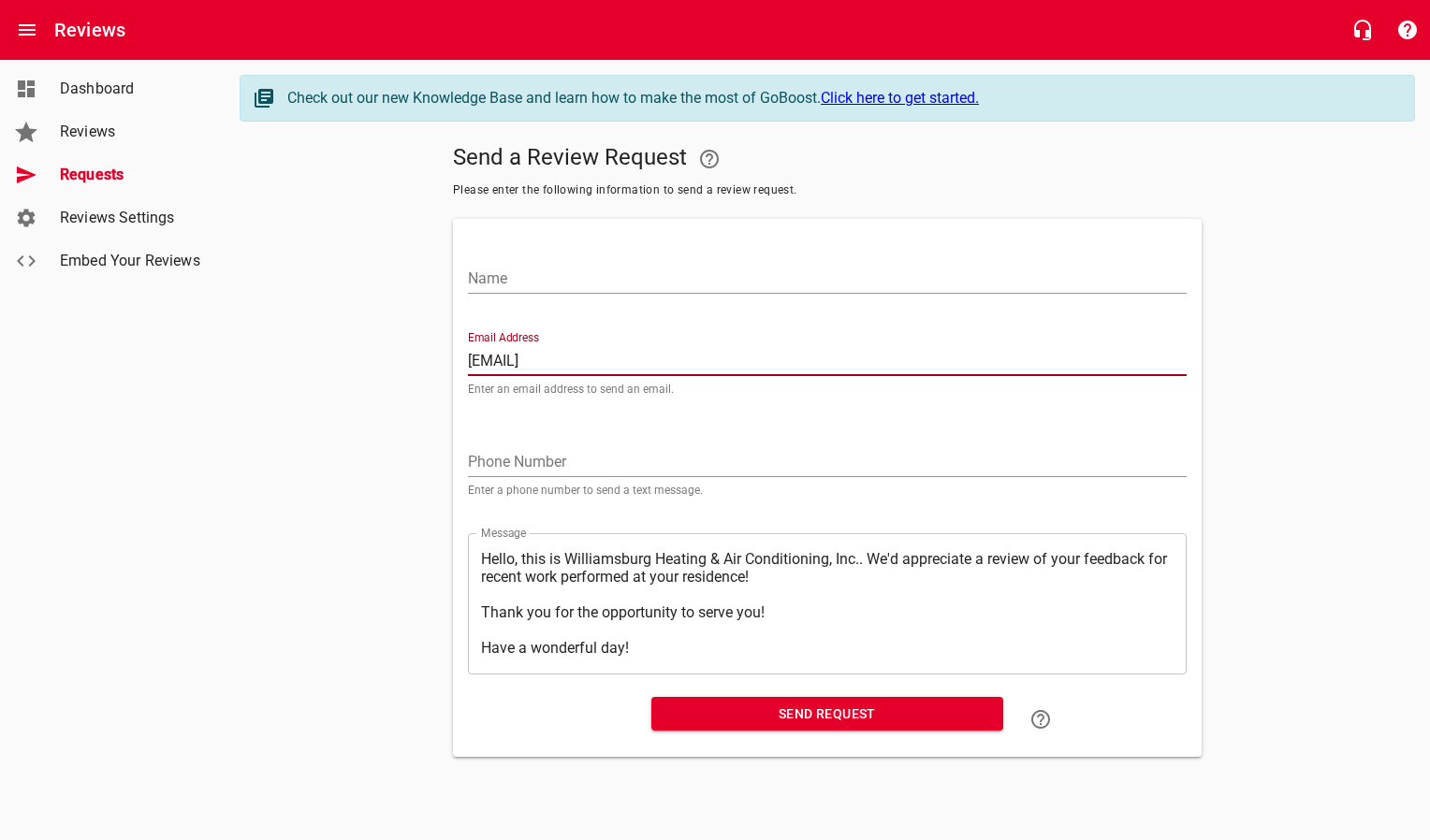 type on "[EMAIL]" 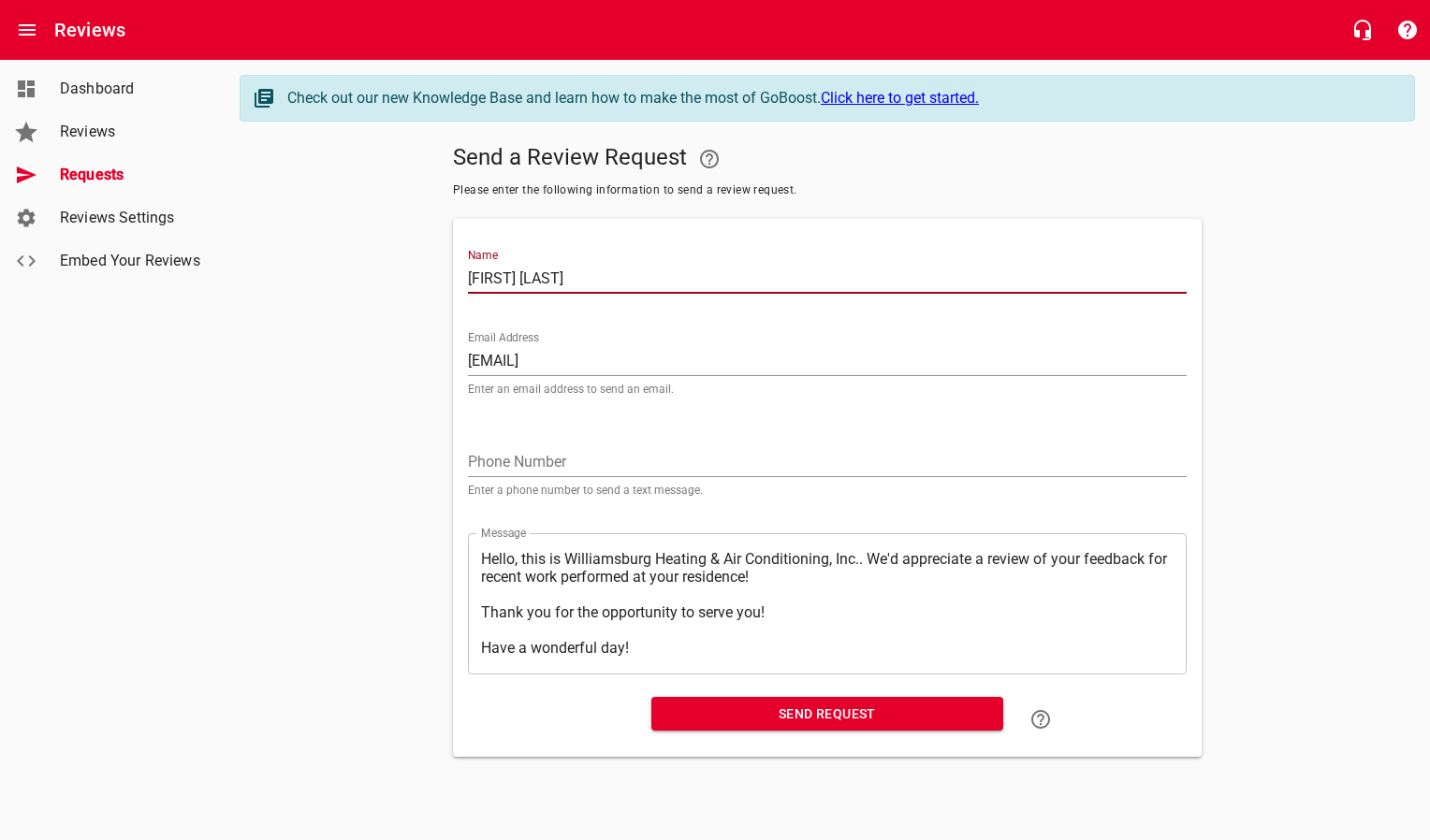 type on "[FIRST] [LAST]" 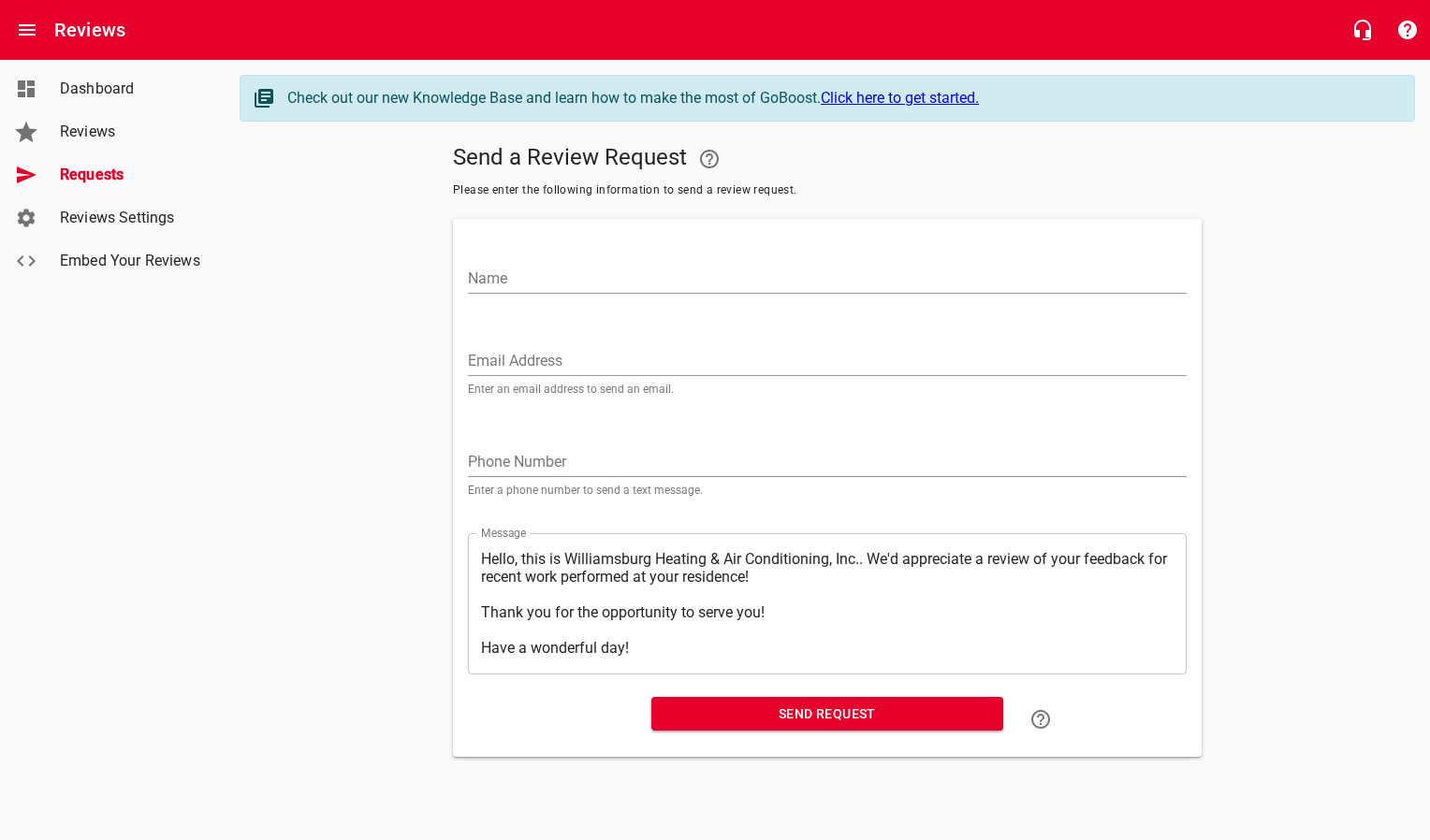 click on "Email Address" at bounding box center (827, 361) 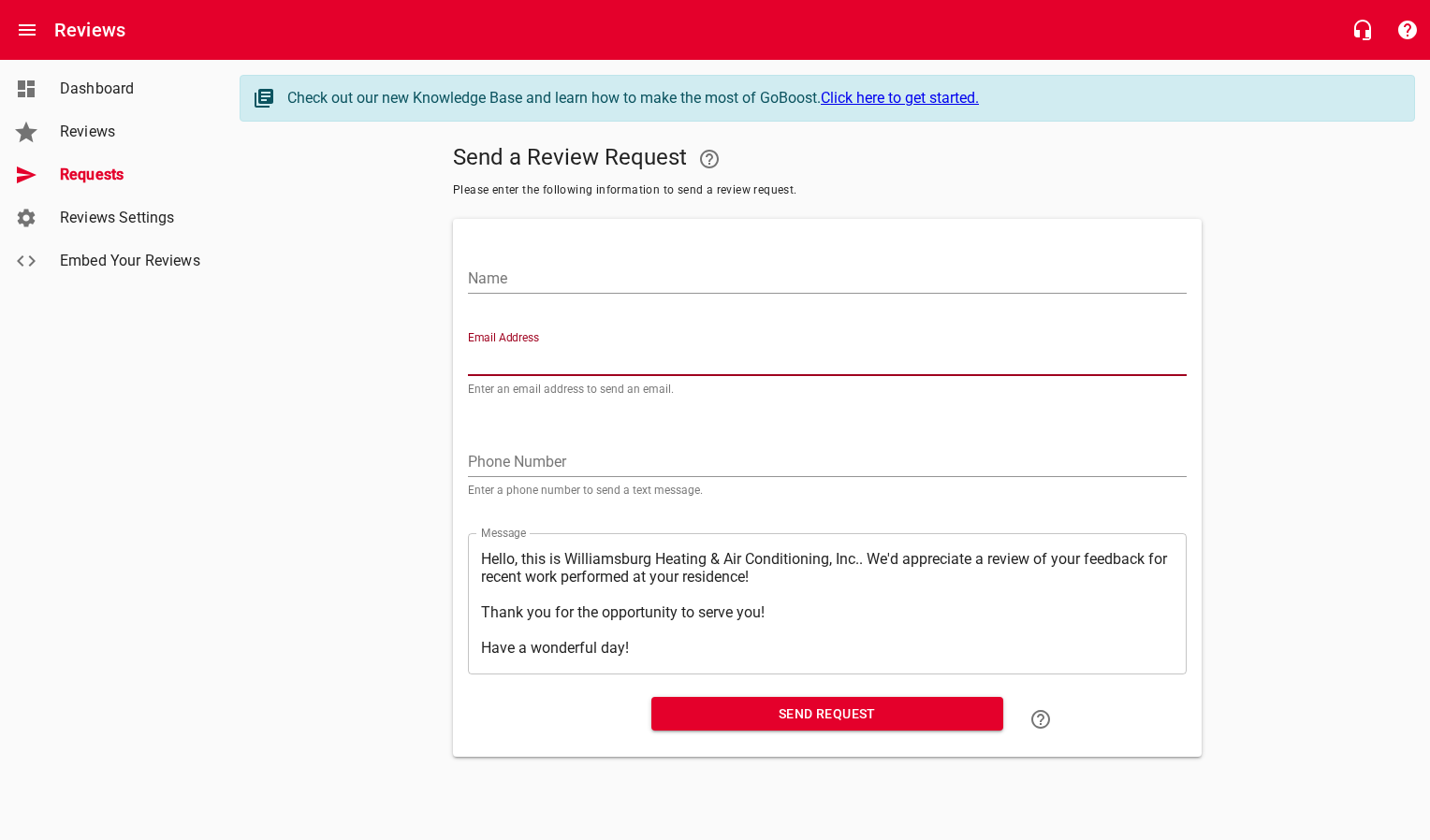 paste on "[EMAIL]" 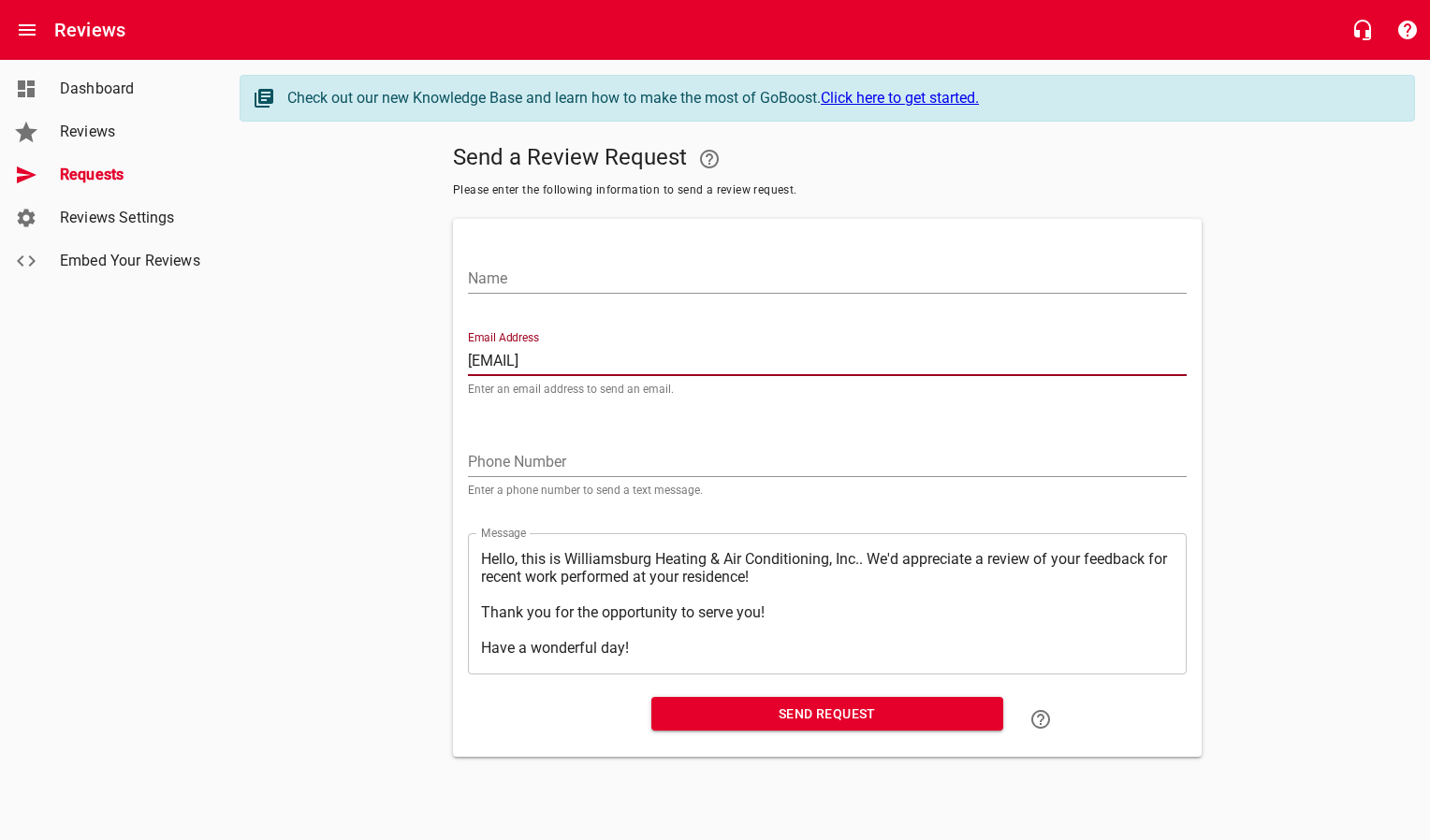type on "[EMAIL]" 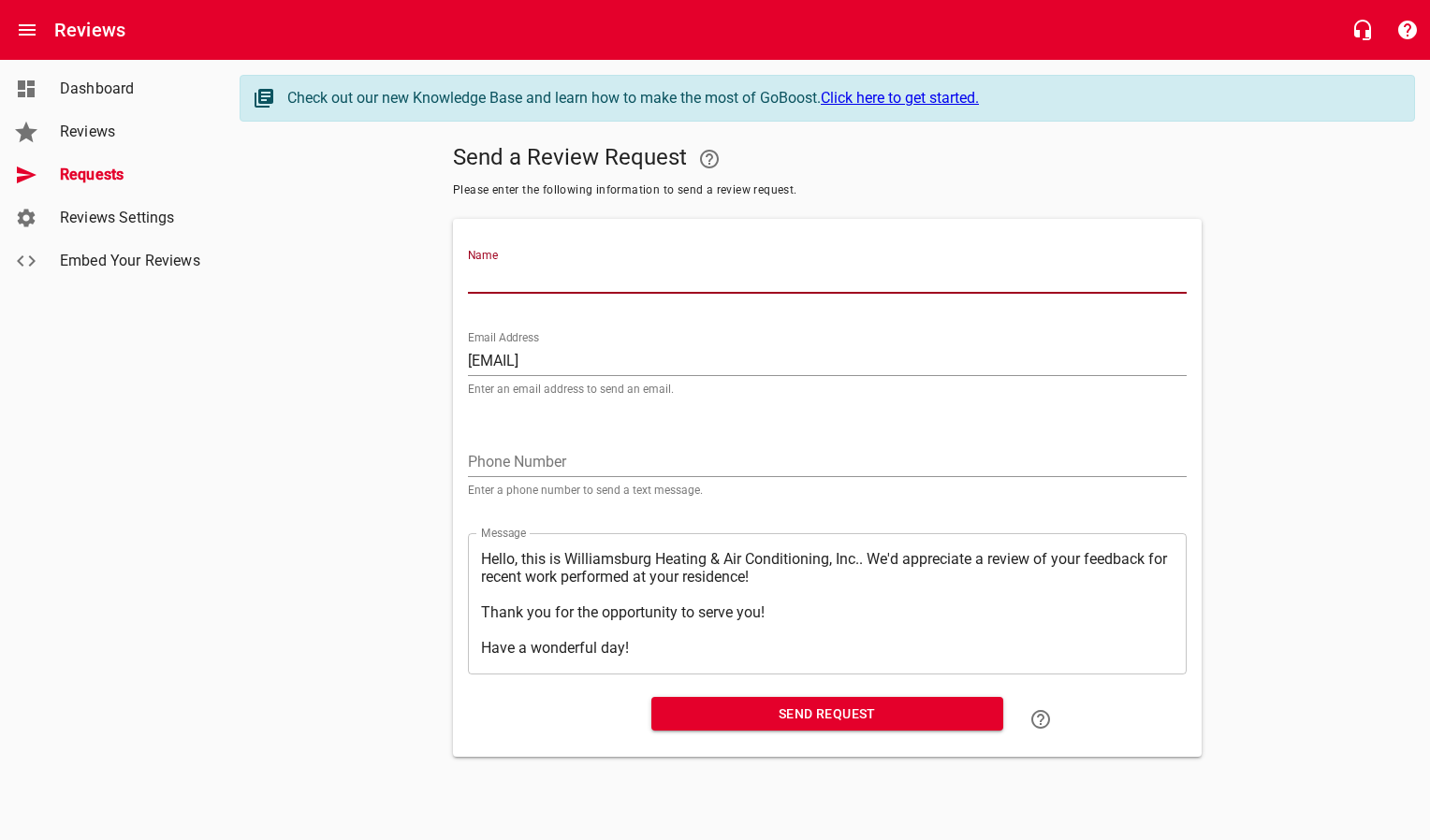 click on "Name" at bounding box center [827, 279] 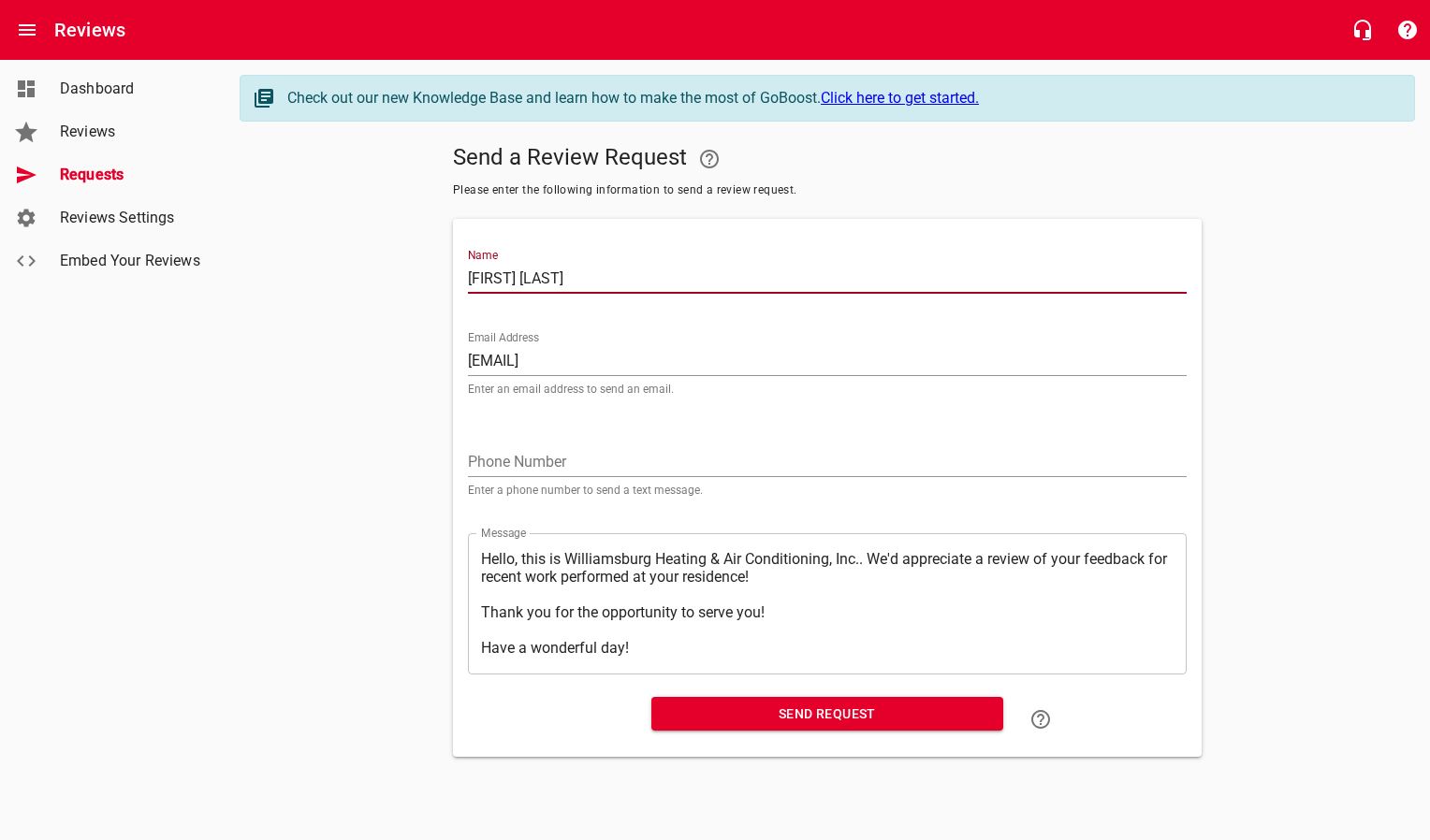 type on "[FIRST] [LAST]" 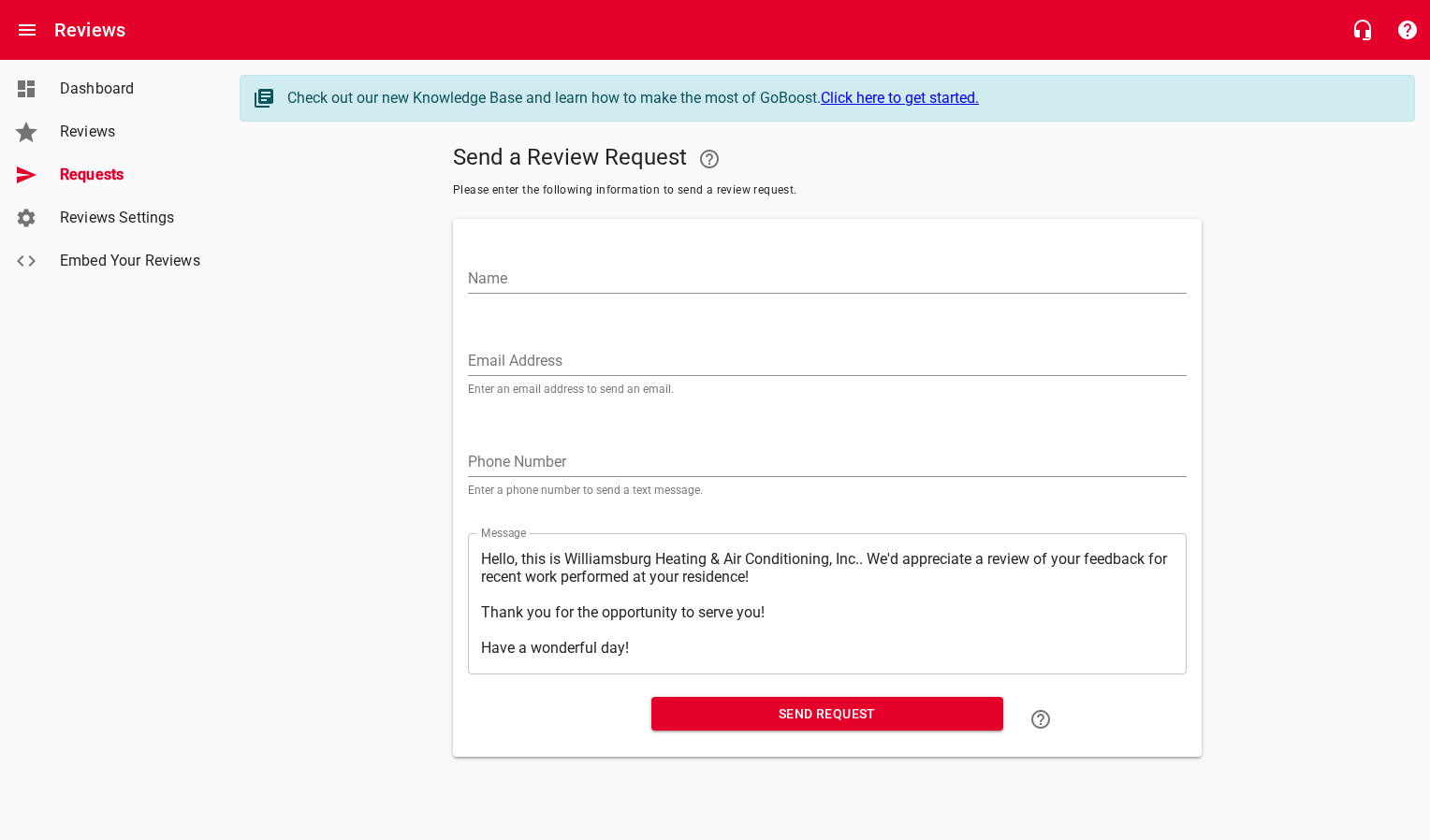 click on "Email Address" at bounding box center (827, 361) 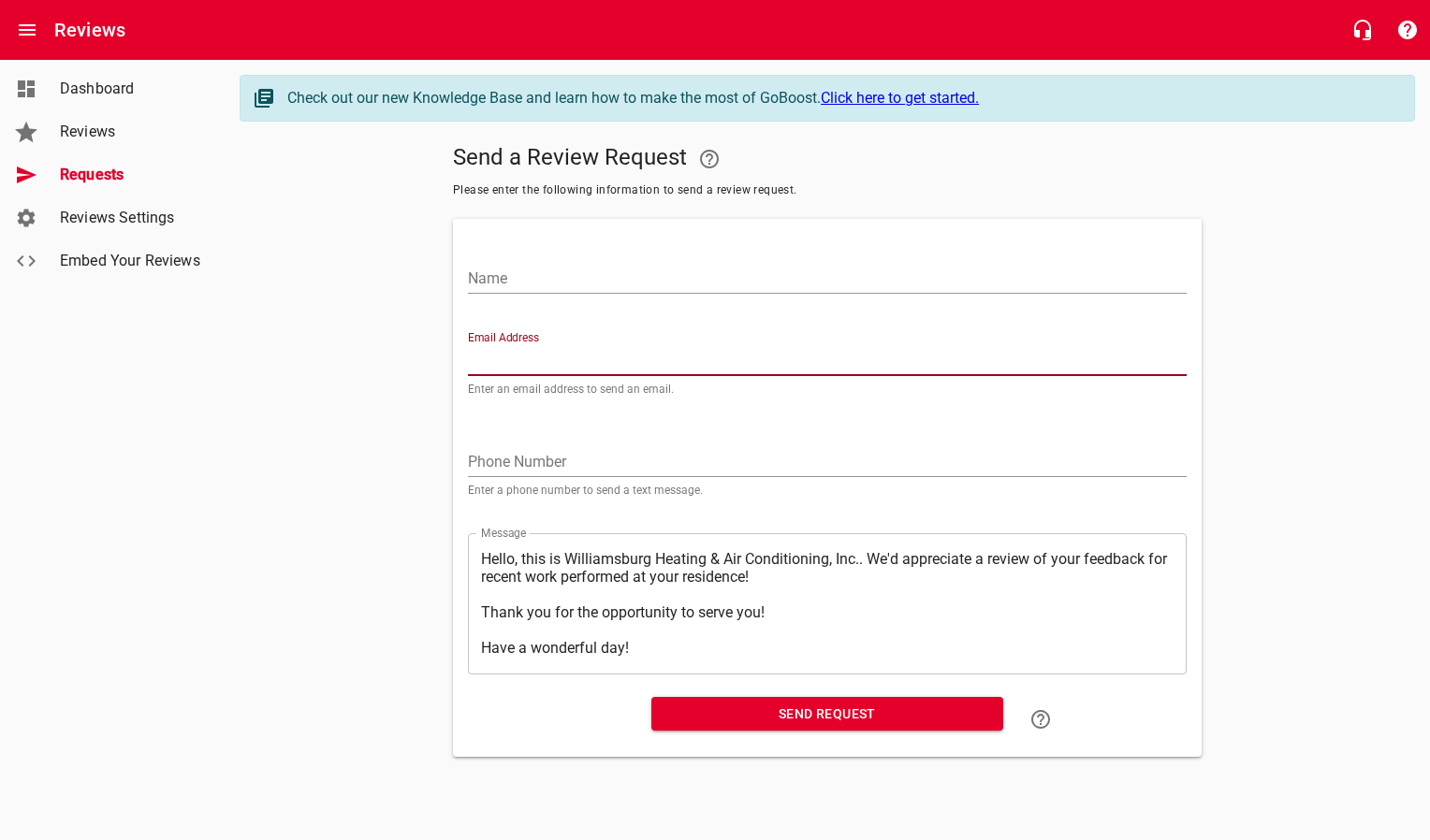 paste on "[EMAIL]" 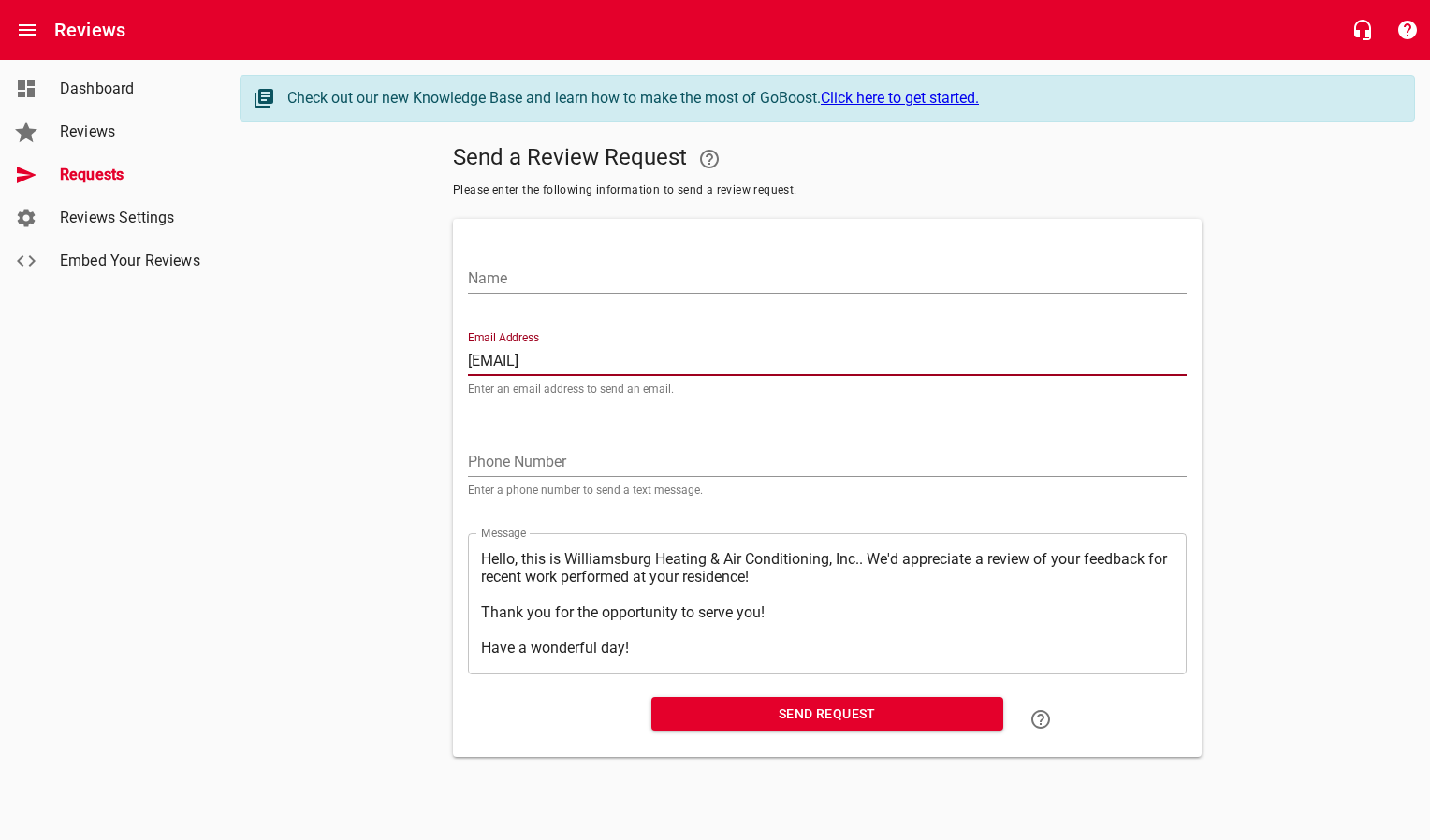 type on "[EMAIL]" 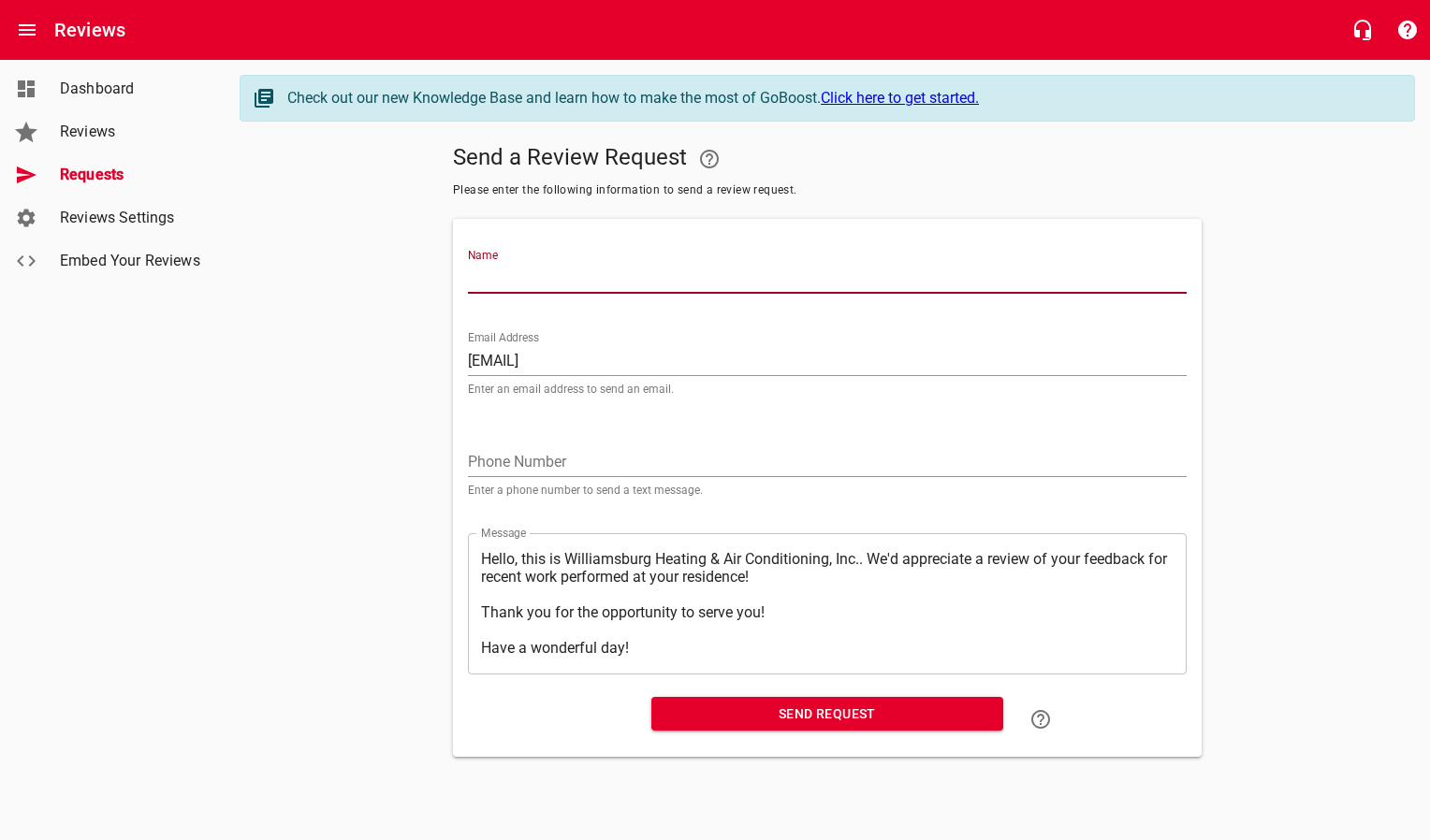 click on "Name" at bounding box center [827, 279] 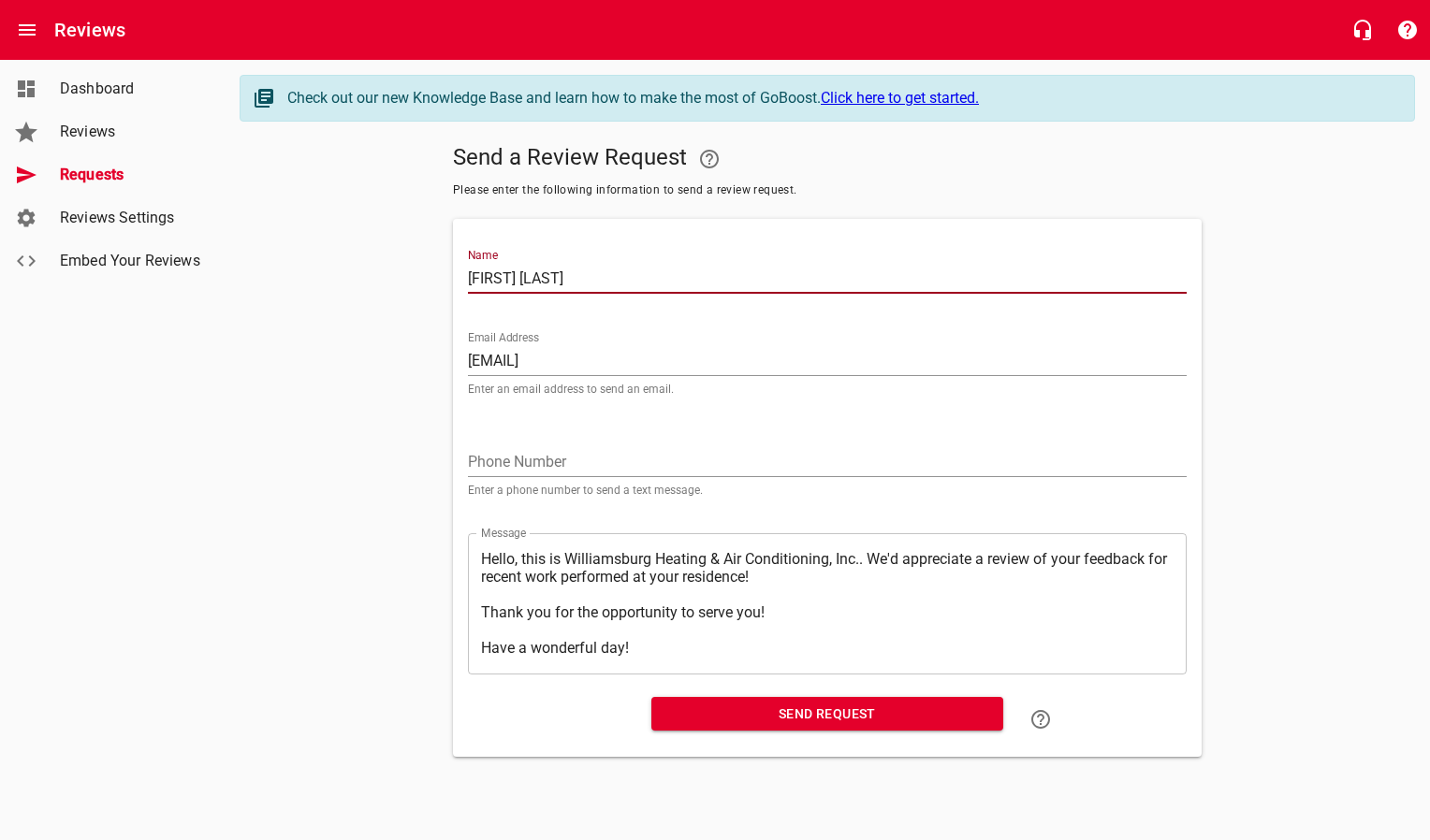 type on "[FIRST] [LAST]" 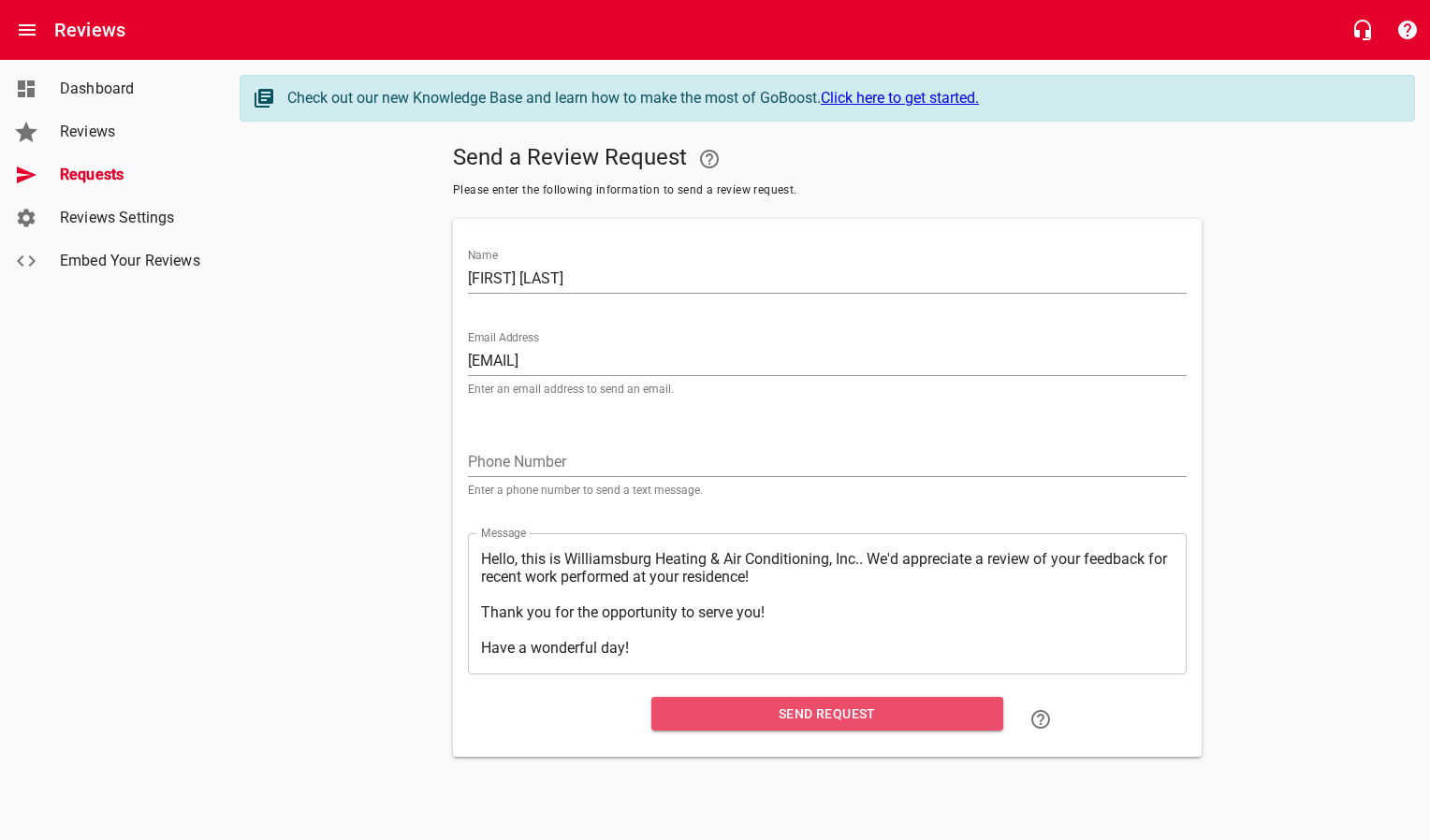click on "Send Request" at bounding box center [827, 714] 